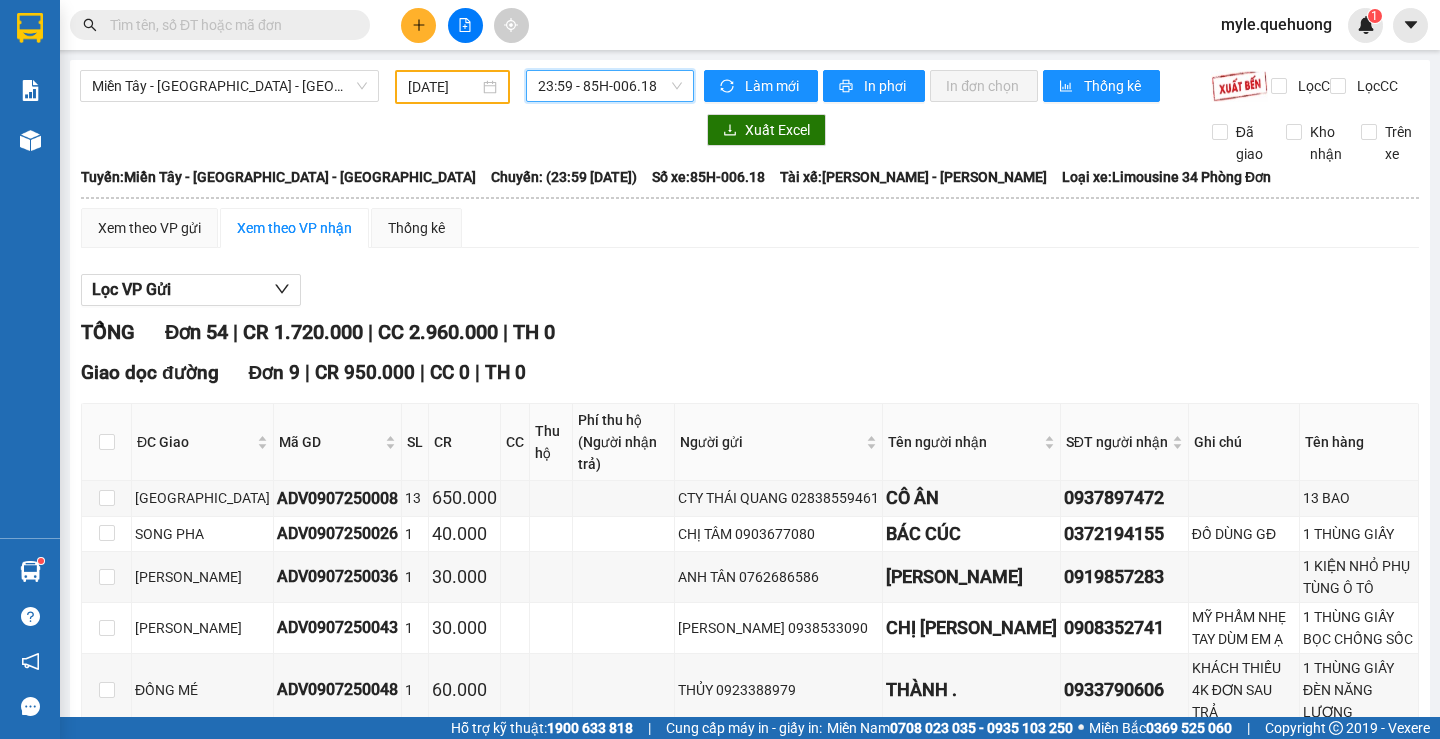 scroll, scrollTop: 0, scrollLeft: 0, axis: both 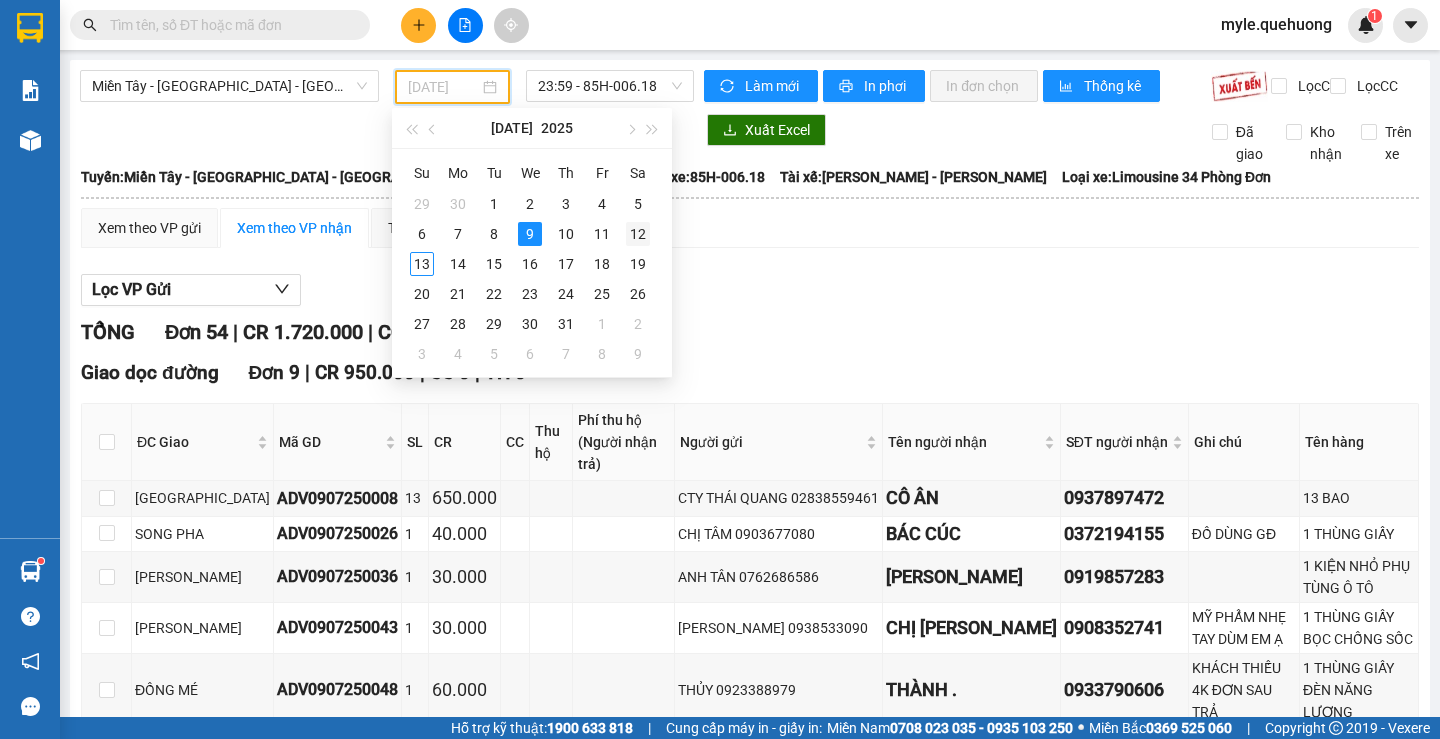 click on "12" at bounding box center (638, 234) 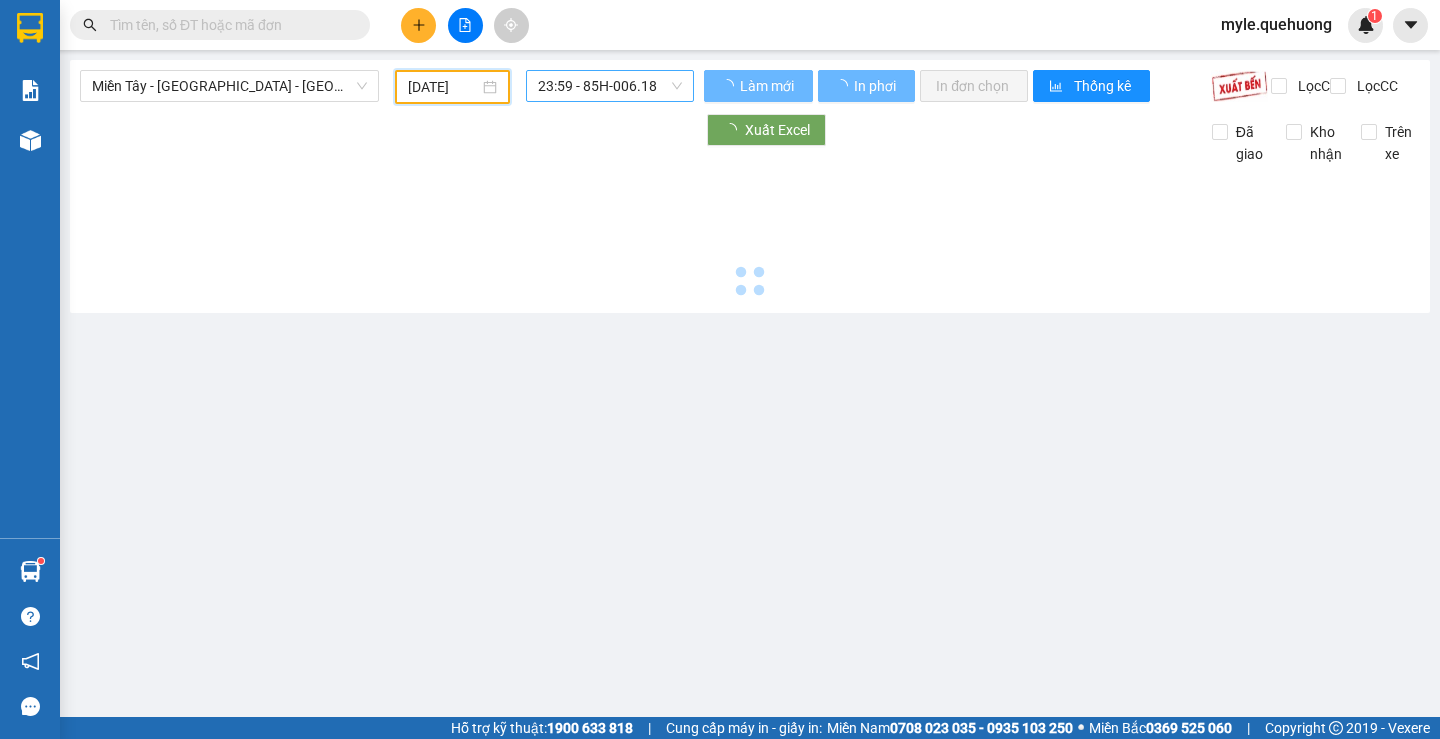 click on "23:59     - 85H-006.18" at bounding box center [610, 86] 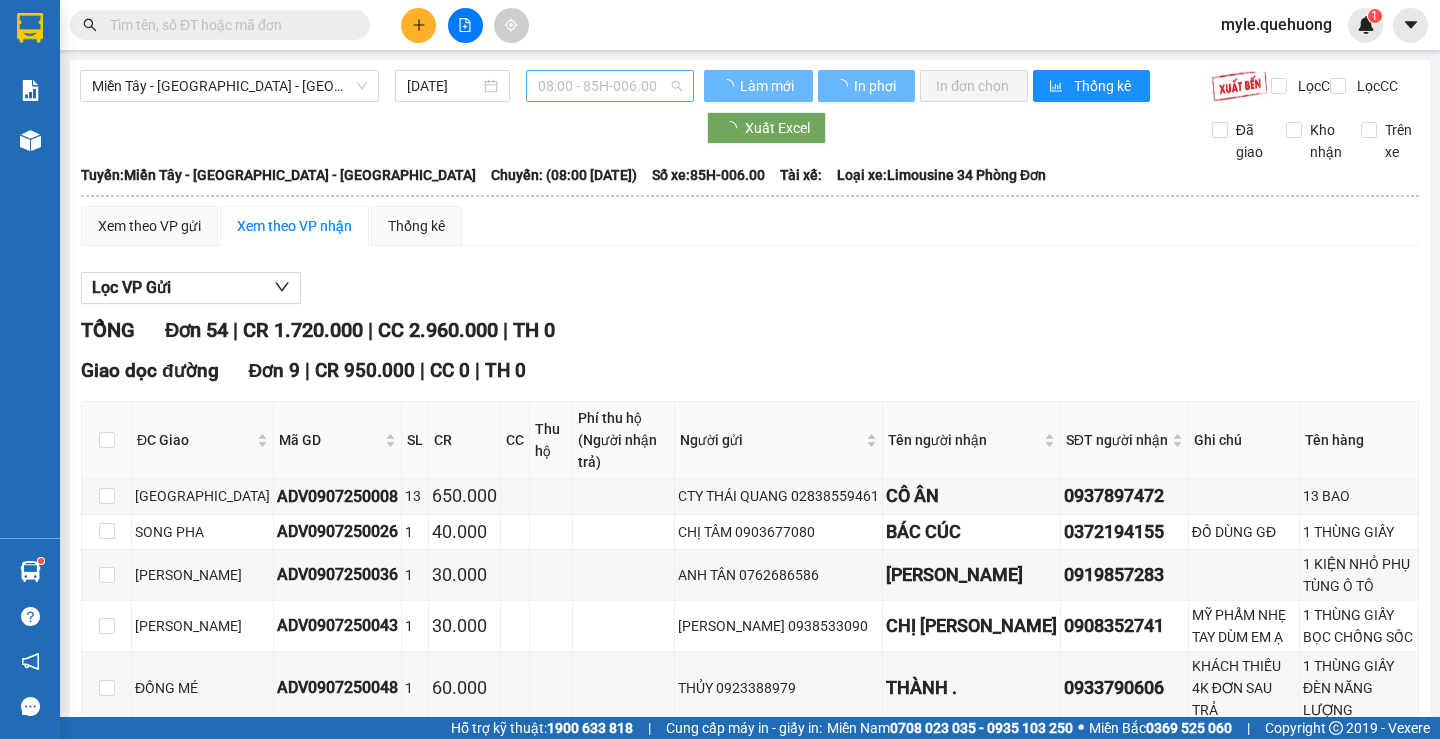 type on "[DATE]" 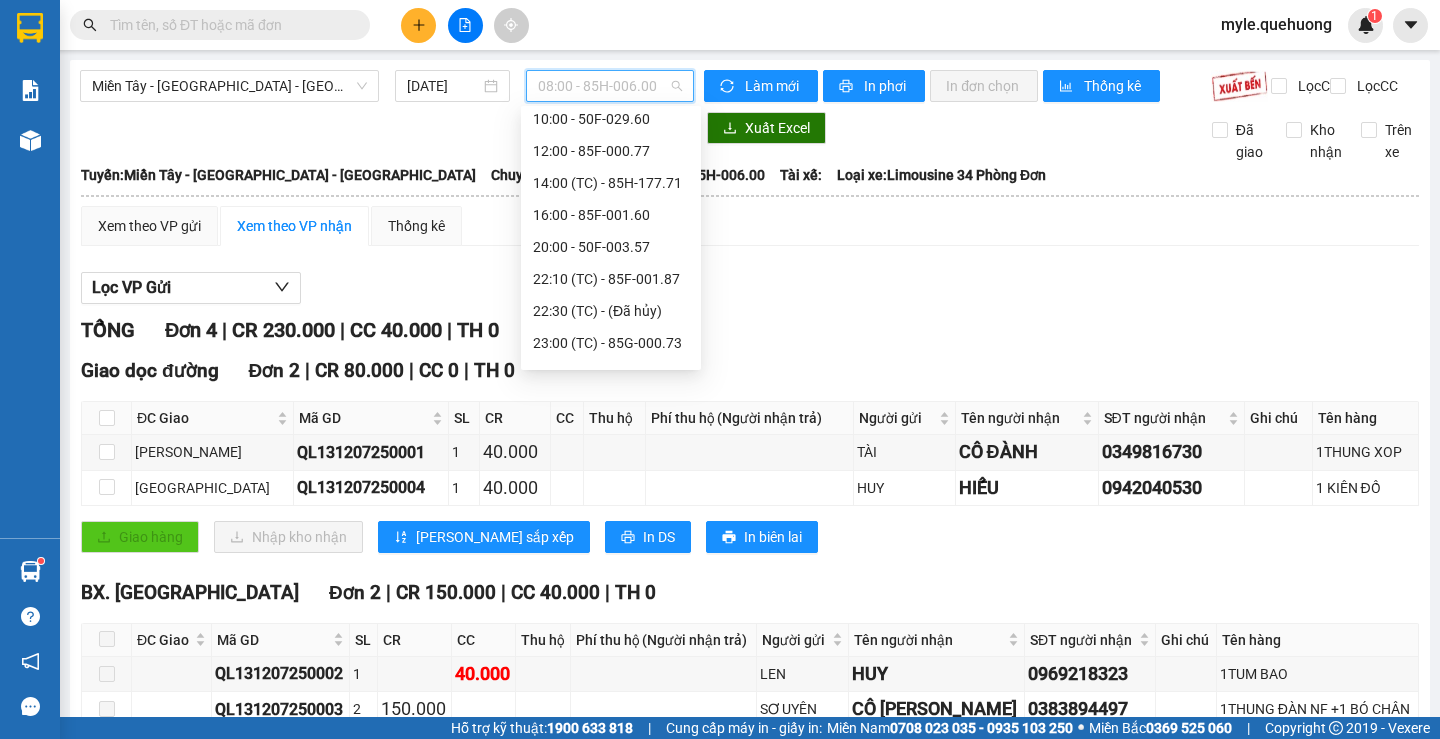 scroll, scrollTop: 0, scrollLeft: 0, axis: both 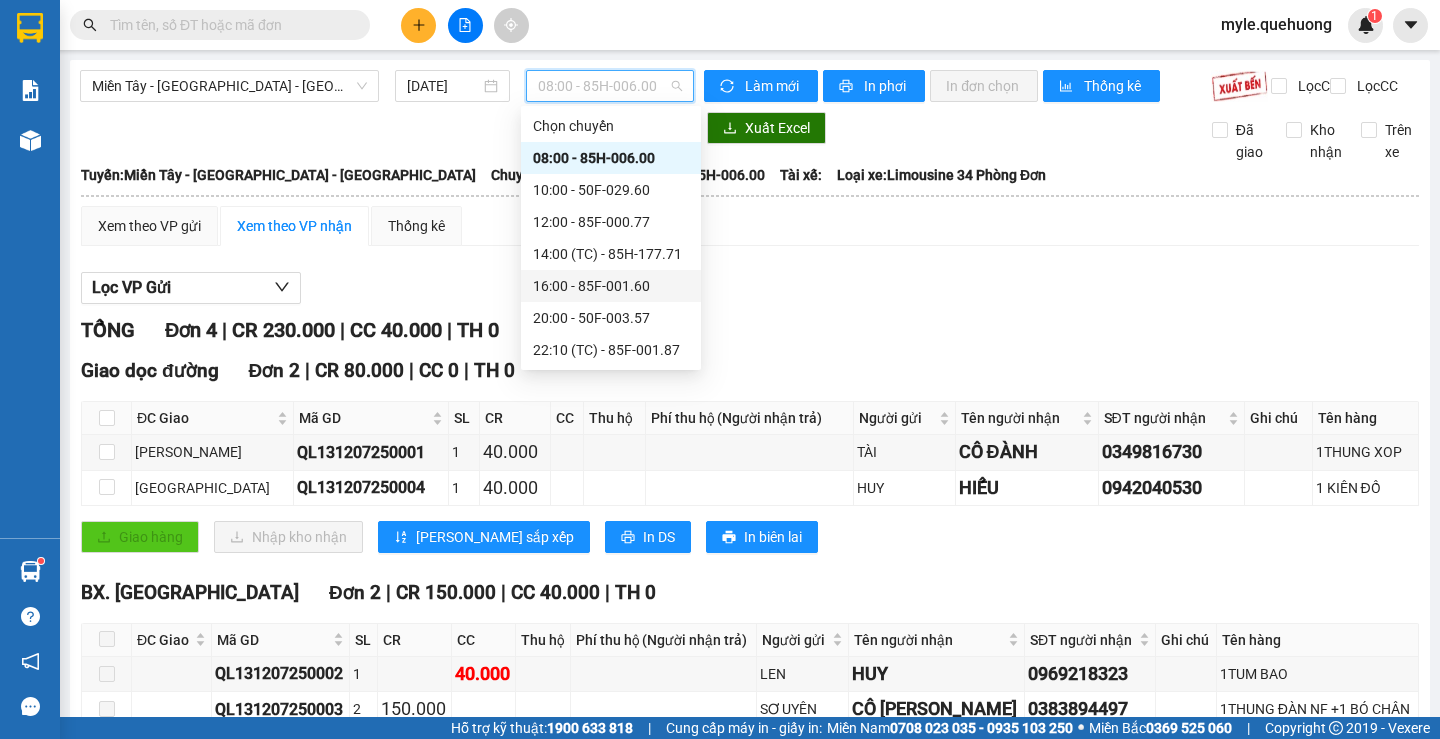 click on "16:00     - 85F-001.60" at bounding box center (611, 286) 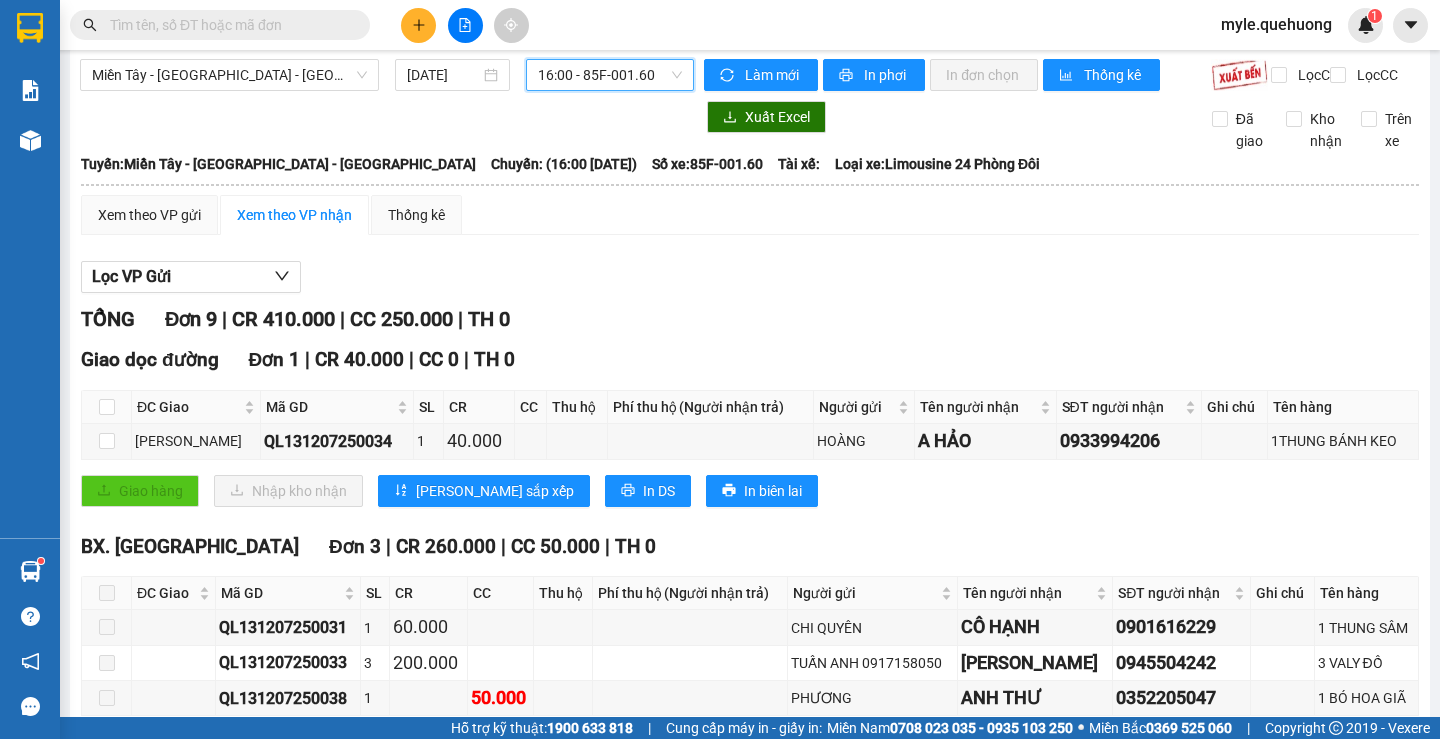scroll, scrollTop: 0, scrollLeft: 0, axis: both 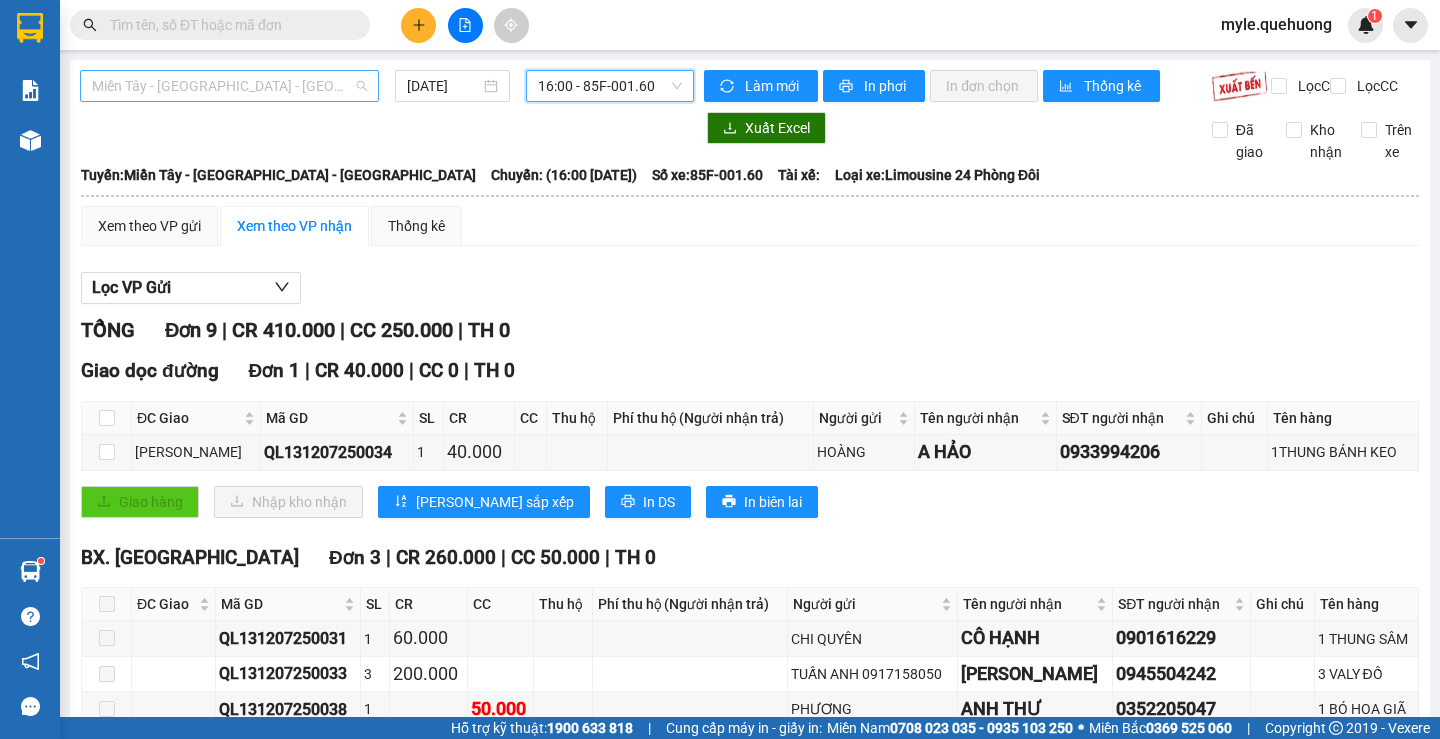 click on "Miền Tây - [GEOGRAPHIC_DATA] - [GEOGRAPHIC_DATA]" at bounding box center [229, 86] 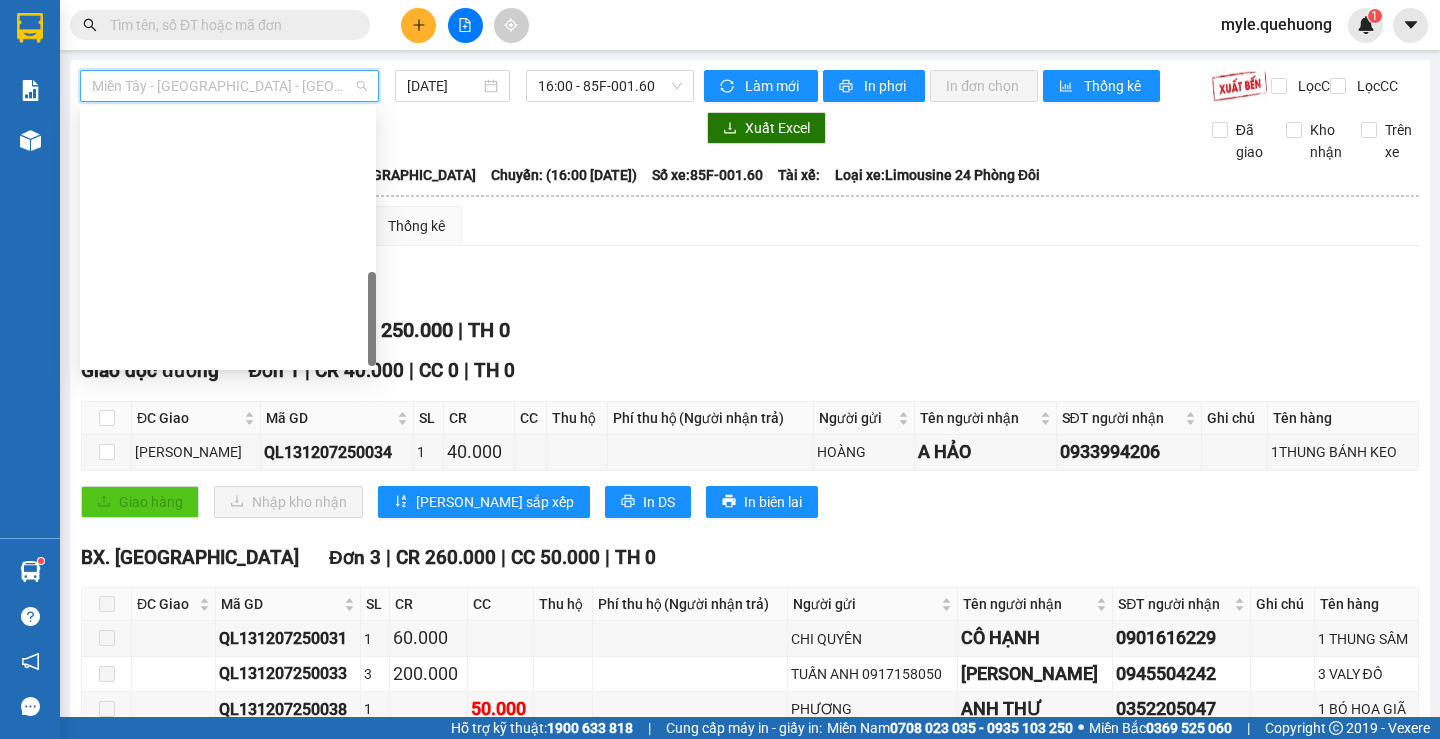 click on "Ninh Sơn - Phan Rang - [GEOGRAPHIC_DATA]" at bounding box center [228, 862] 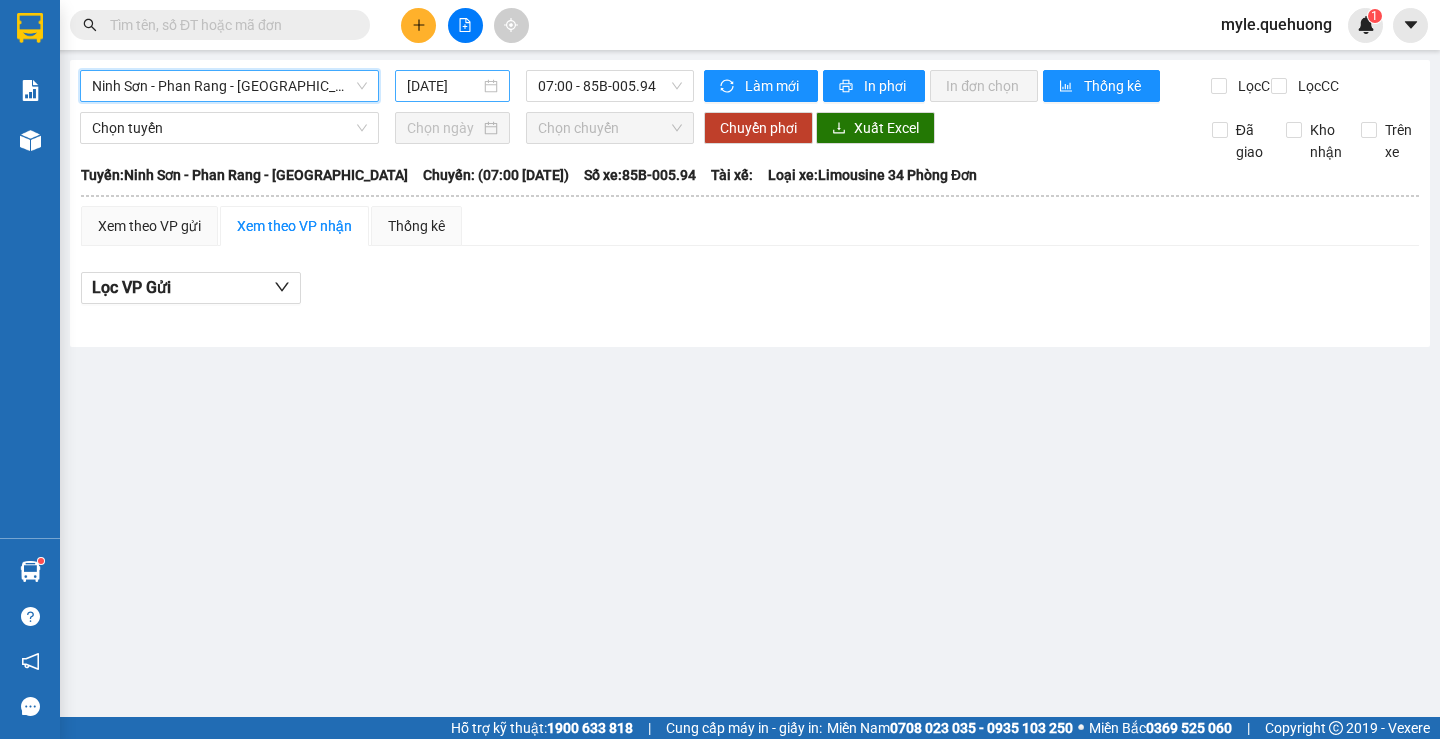 click on "[DATE]" at bounding box center (443, 86) 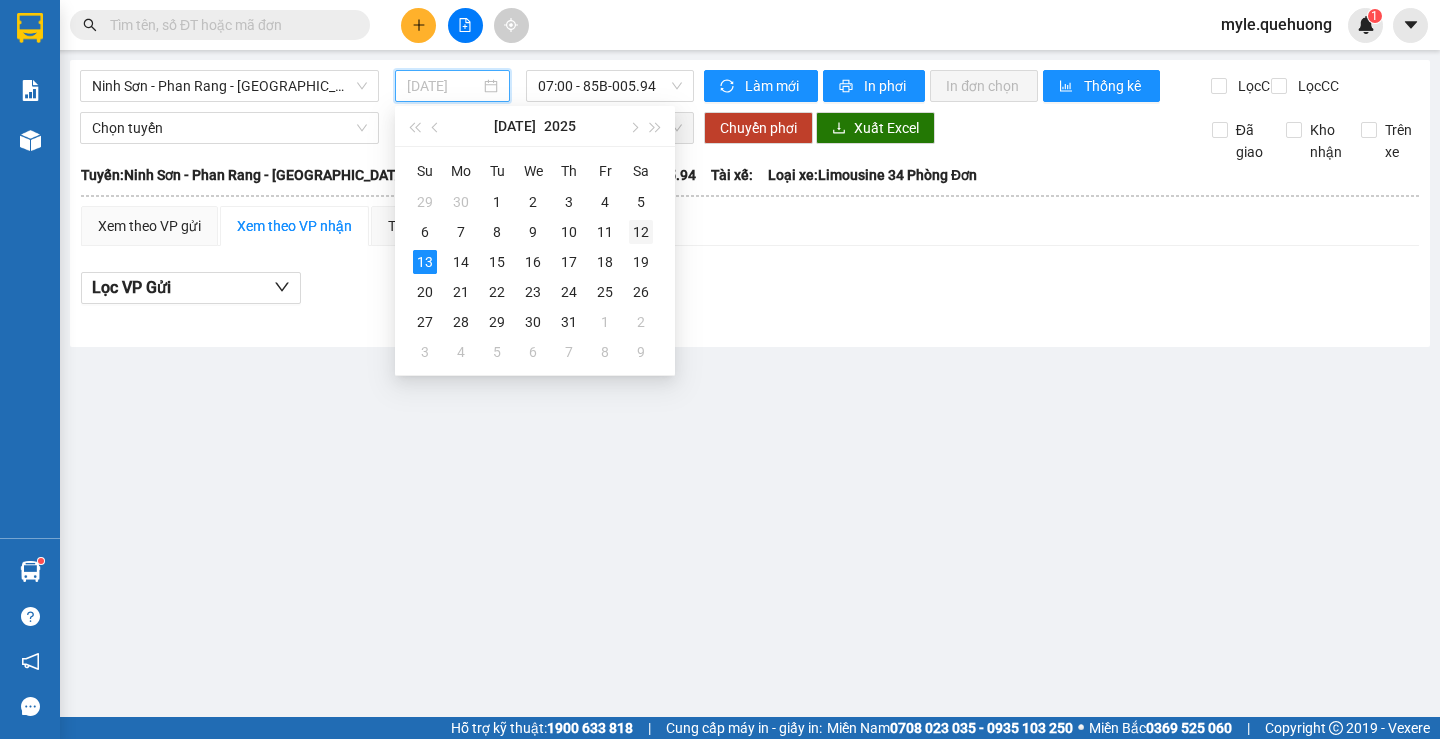 click on "12" at bounding box center (641, 232) 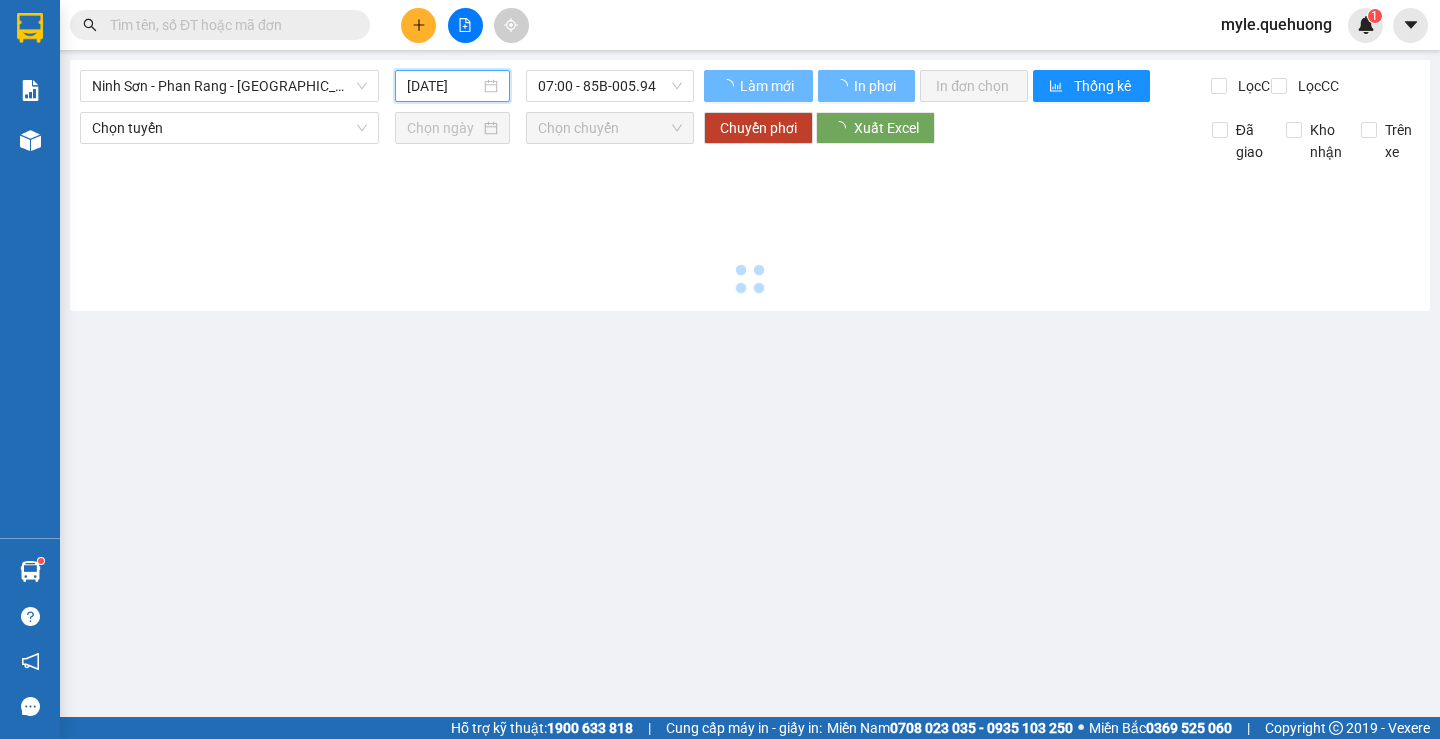 type on "[DATE]" 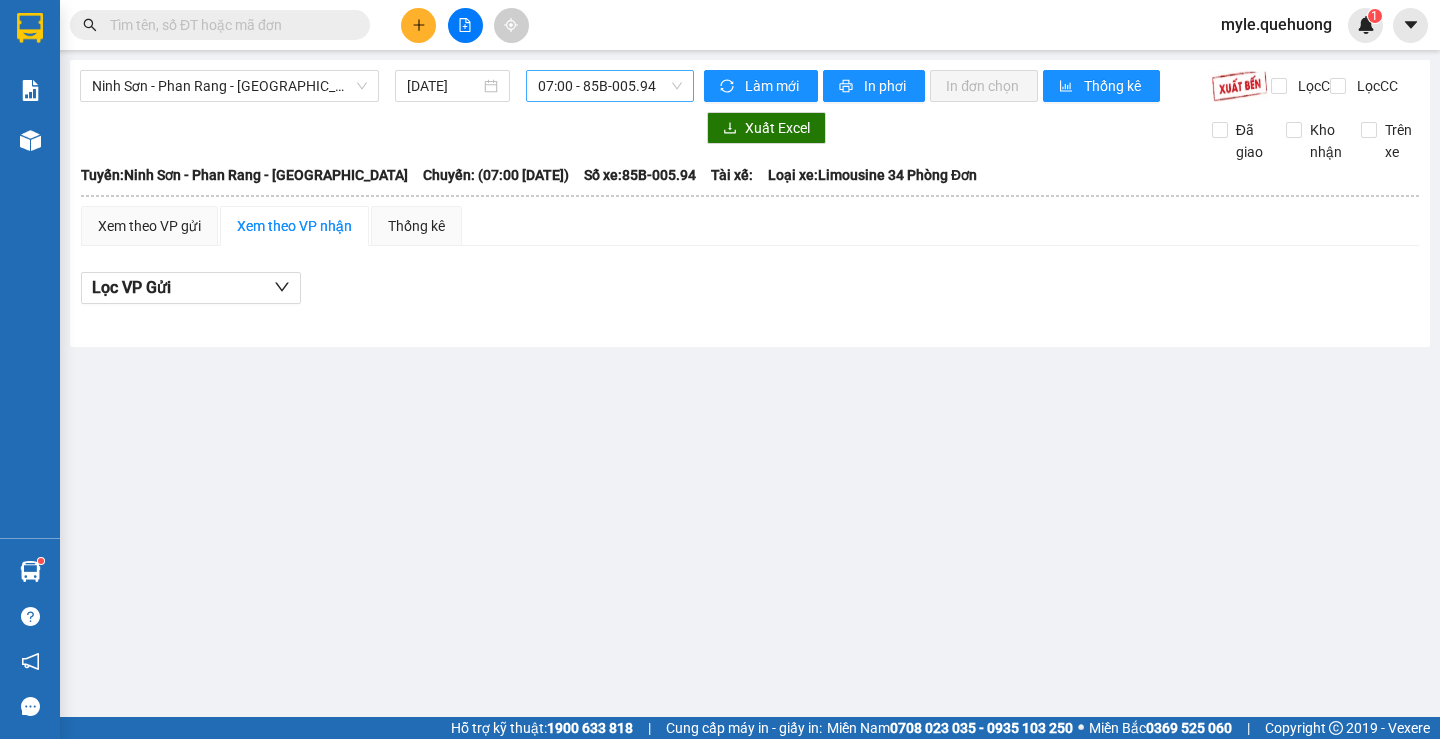 click on "07:00     - 85B-005.94" at bounding box center (610, 86) 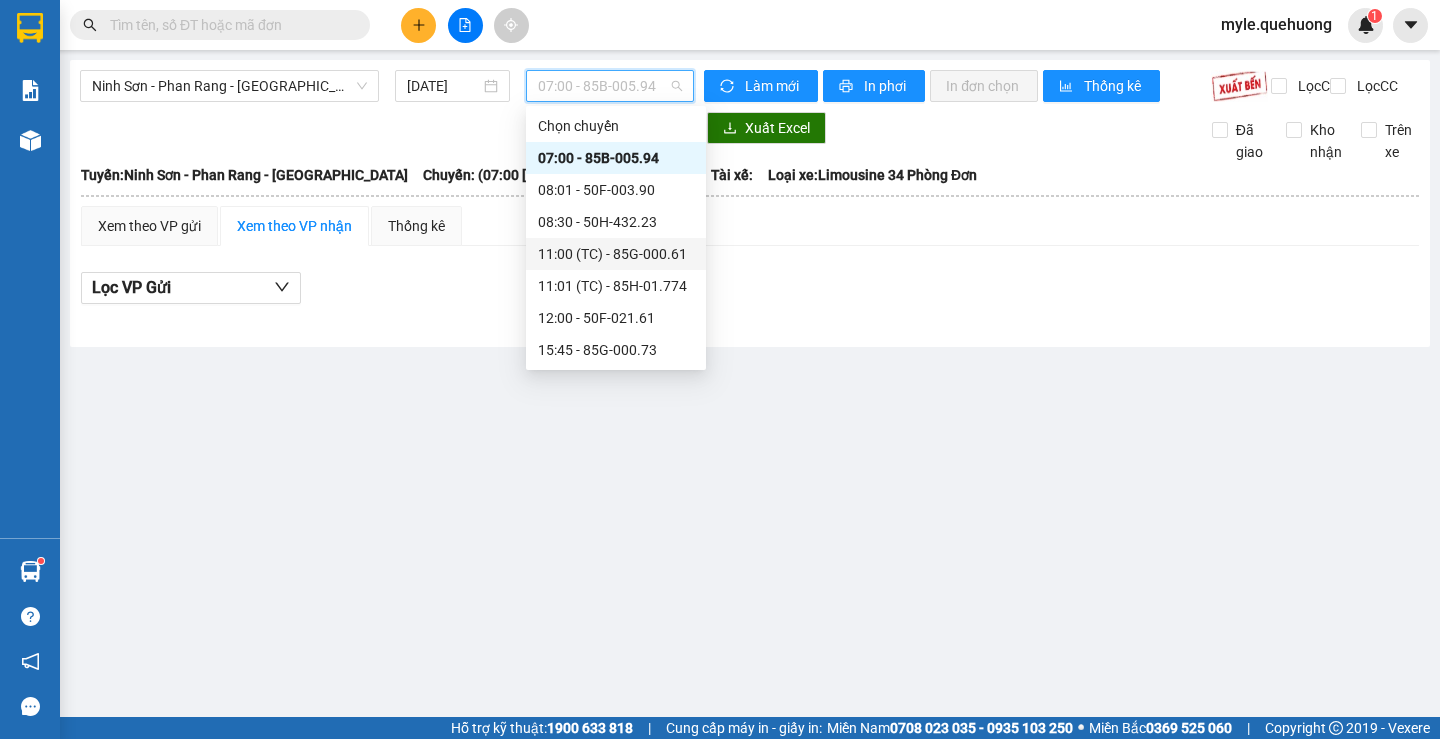 click on "11:00   (TC)   - 85G-000.61" at bounding box center [616, 254] 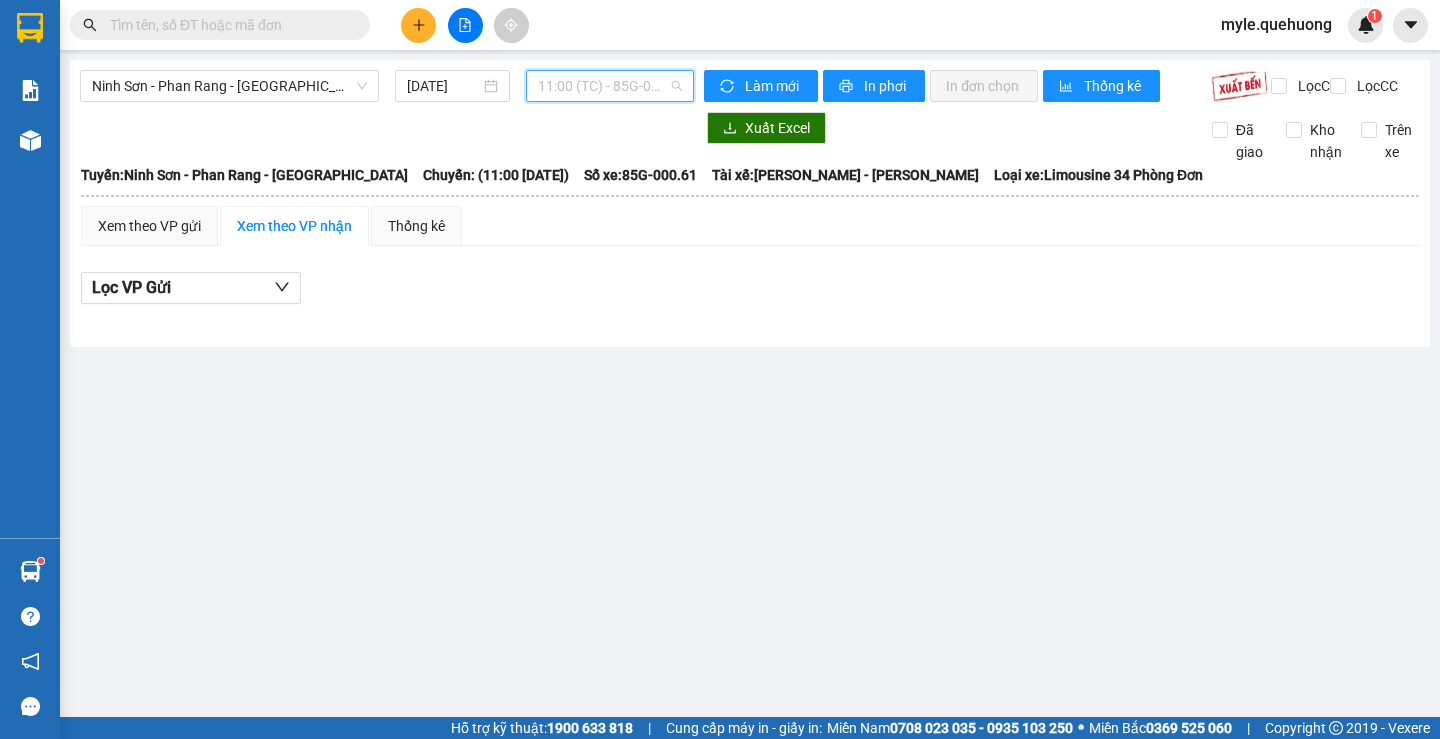 click on "11:00   (TC)   - 85G-000.61" at bounding box center (610, 86) 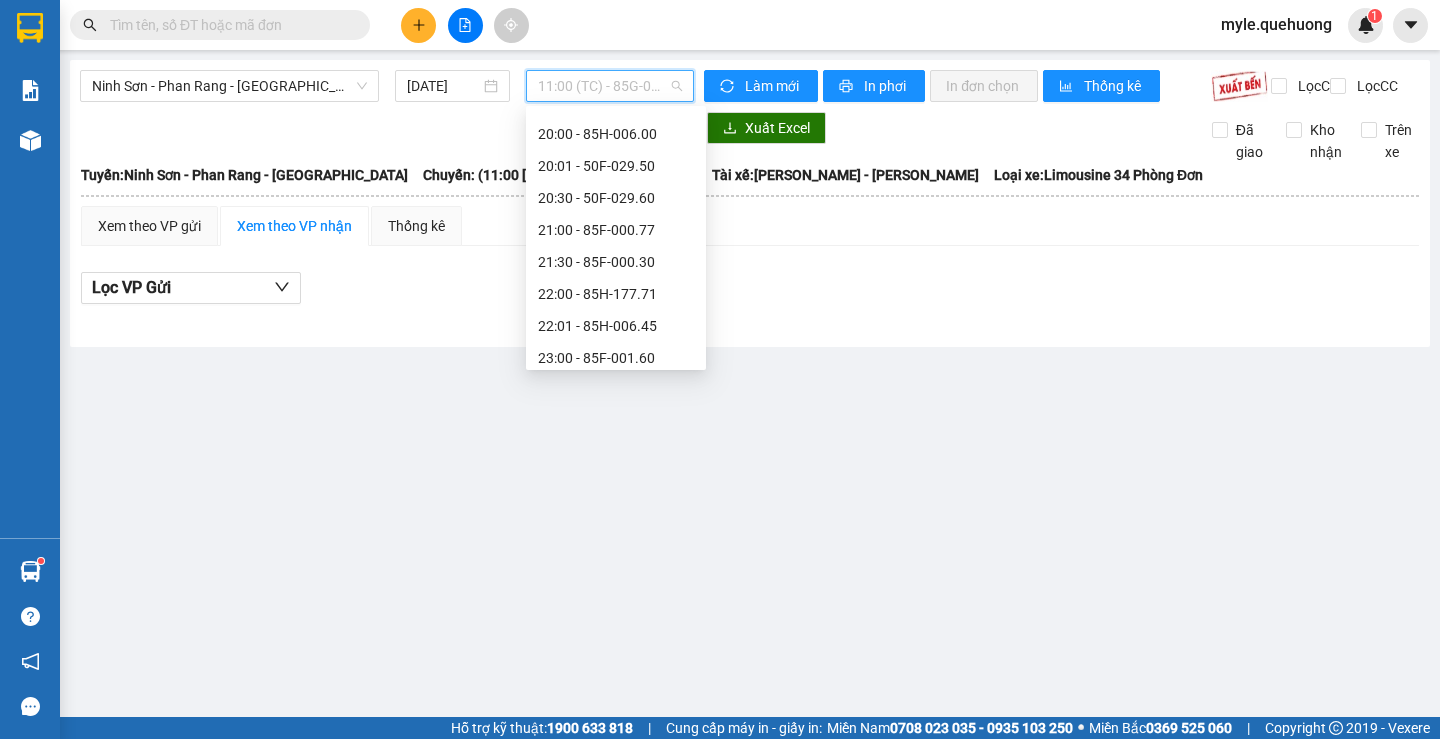 scroll, scrollTop: 256, scrollLeft: 0, axis: vertical 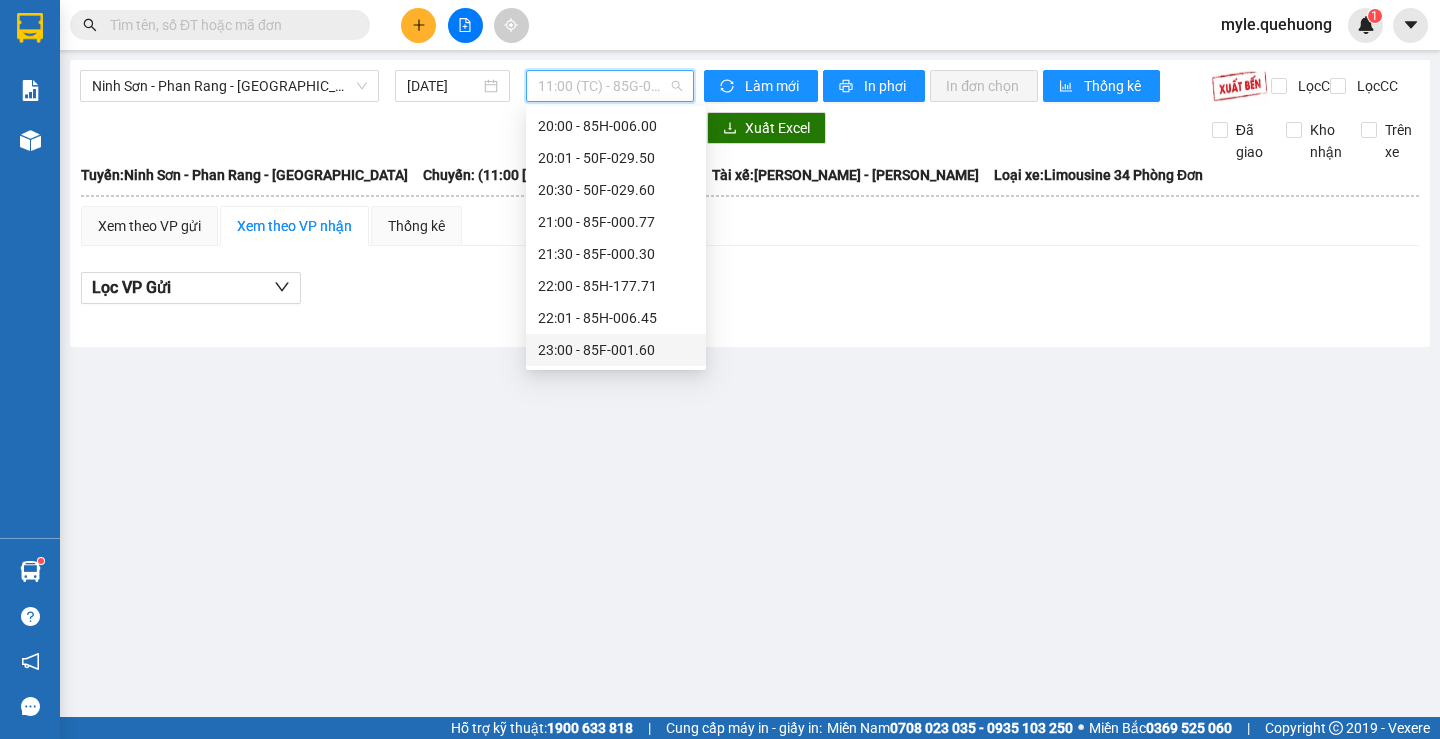 click on "23:00     - 85F-001.60" at bounding box center (616, 350) 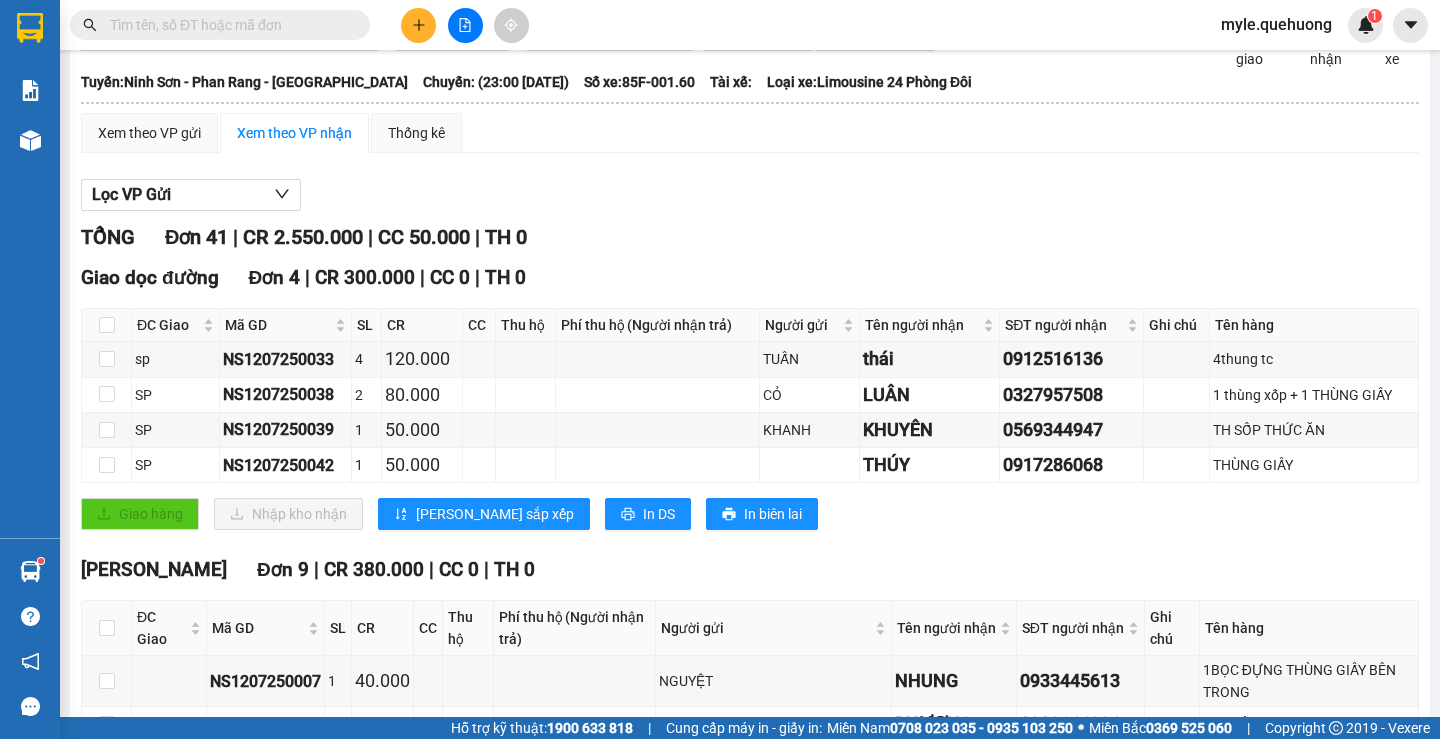 scroll, scrollTop: 0, scrollLeft: 0, axis: both 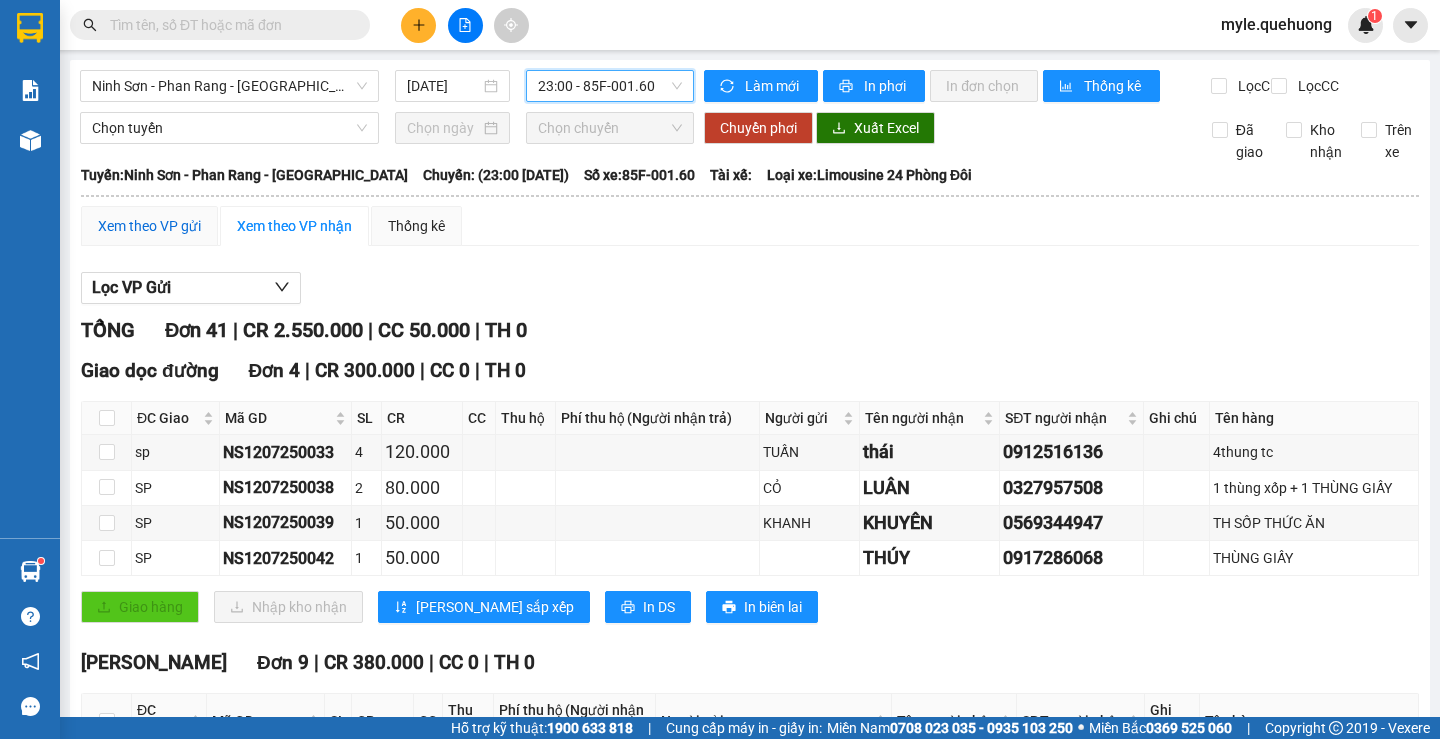 click on "Xem theo VP gửi" at bounding box center (149, 226) 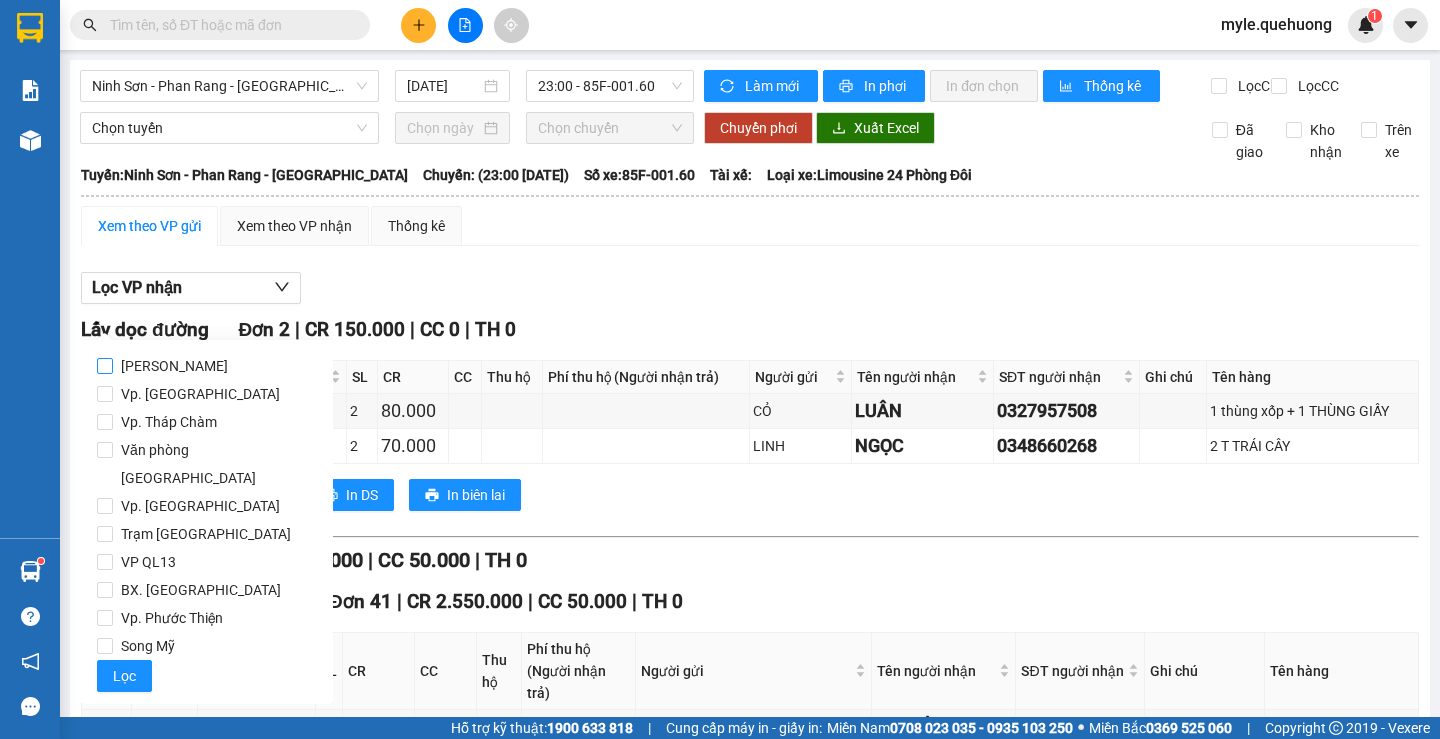 click on "[PERSON_NAME]" at bounding box center (174, 366) 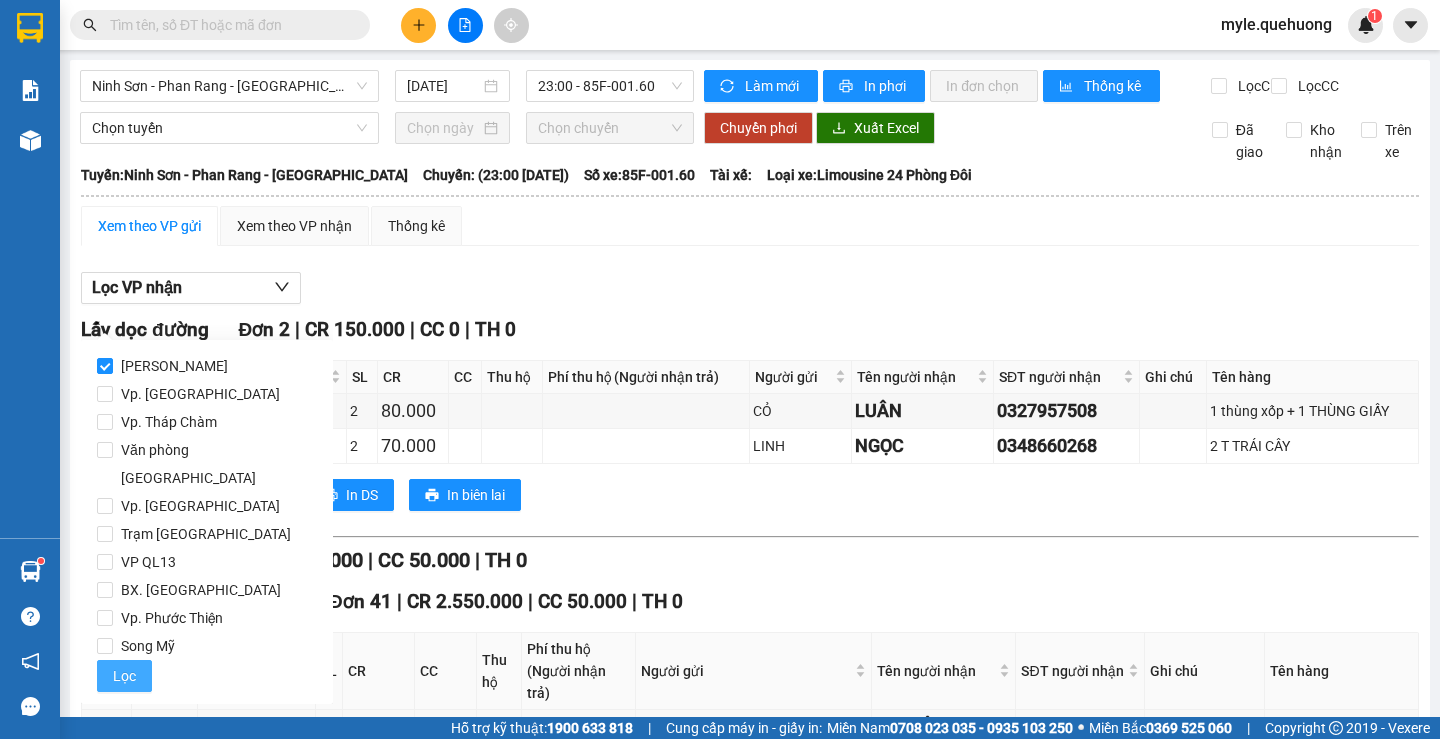 click on "Lọc" at bounding box center (124, 676) 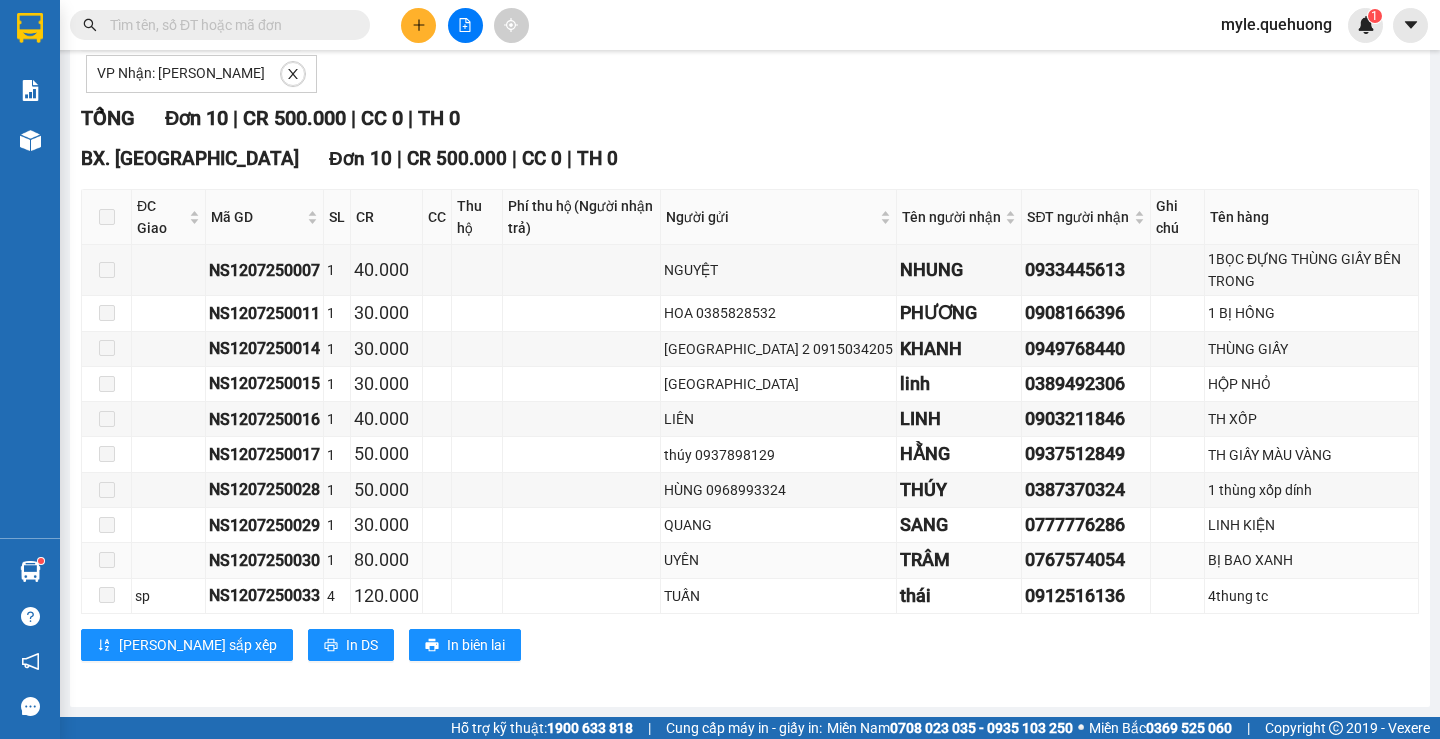 scroll, scrollTop: 0, scrollLeft: 0, axis: both 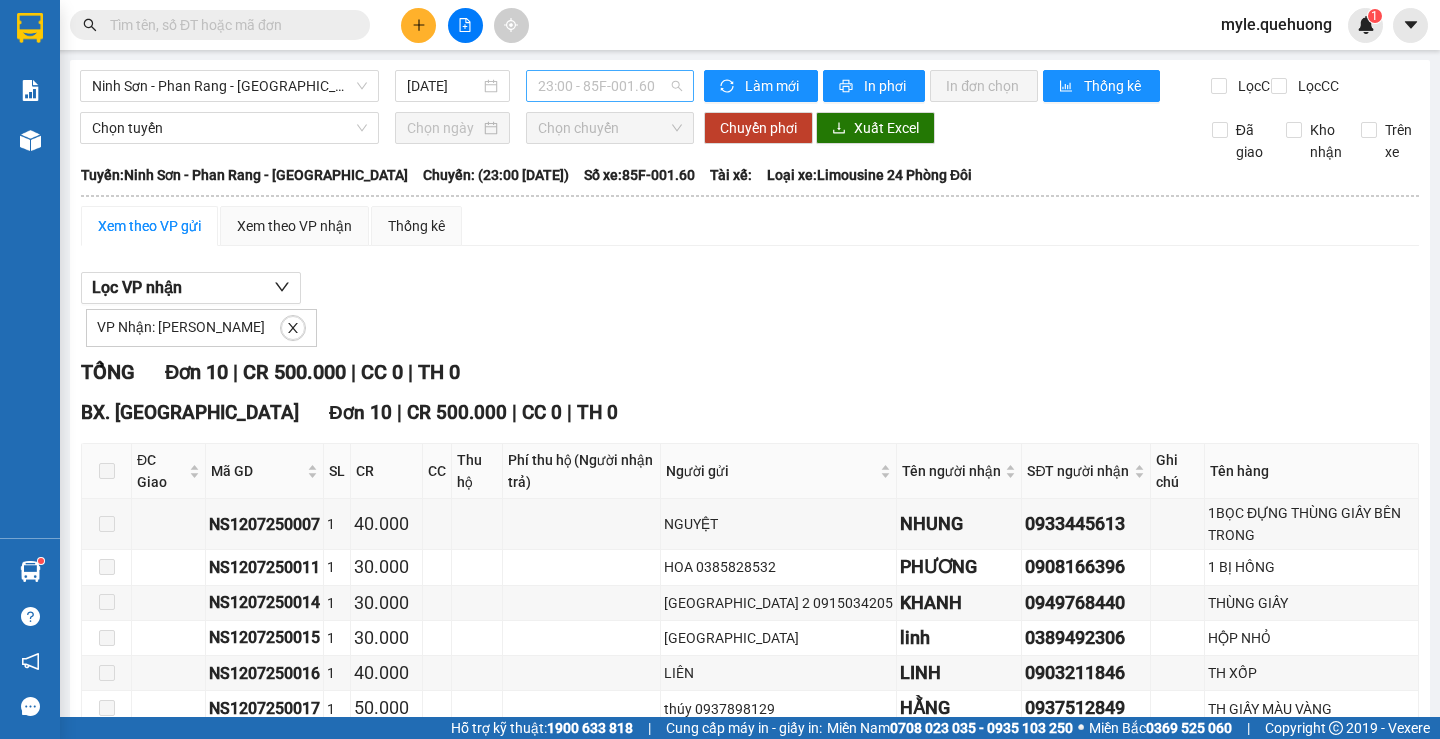 click on "23:00     - 85F-001.60" at bounding box center [610, 86] 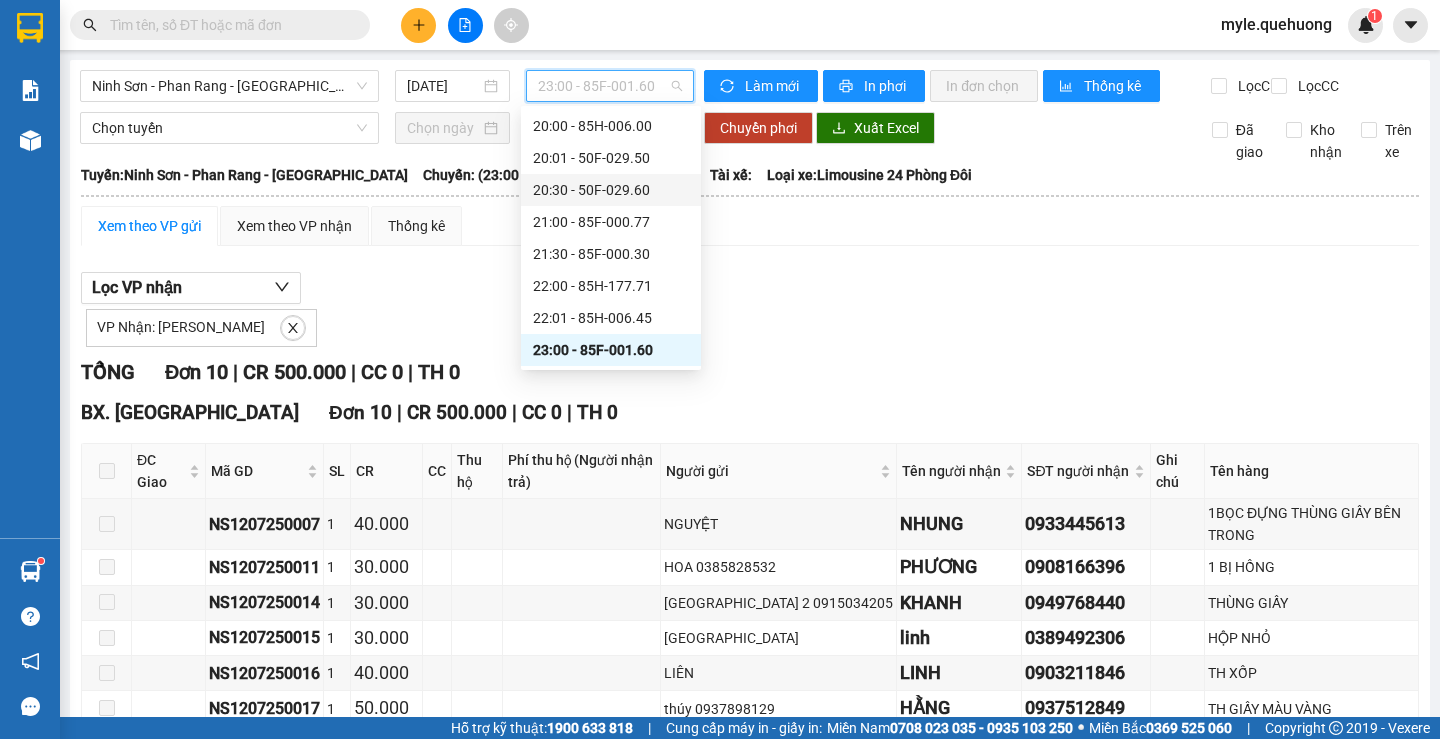 click on "20:30     - 50F-029.60" at bounding box center (611, 190) 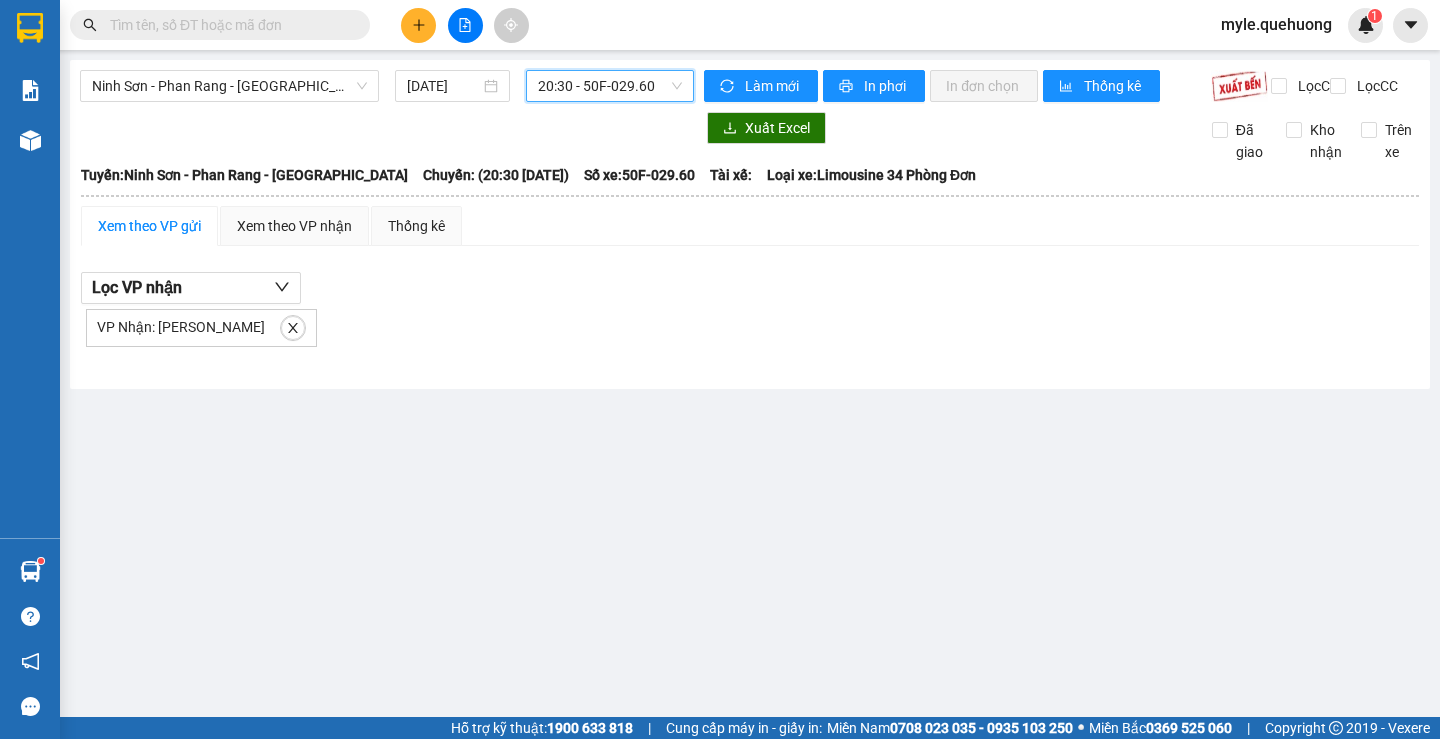 click on "20:30     - 50F-029.60" at bounding box center [610, 86] 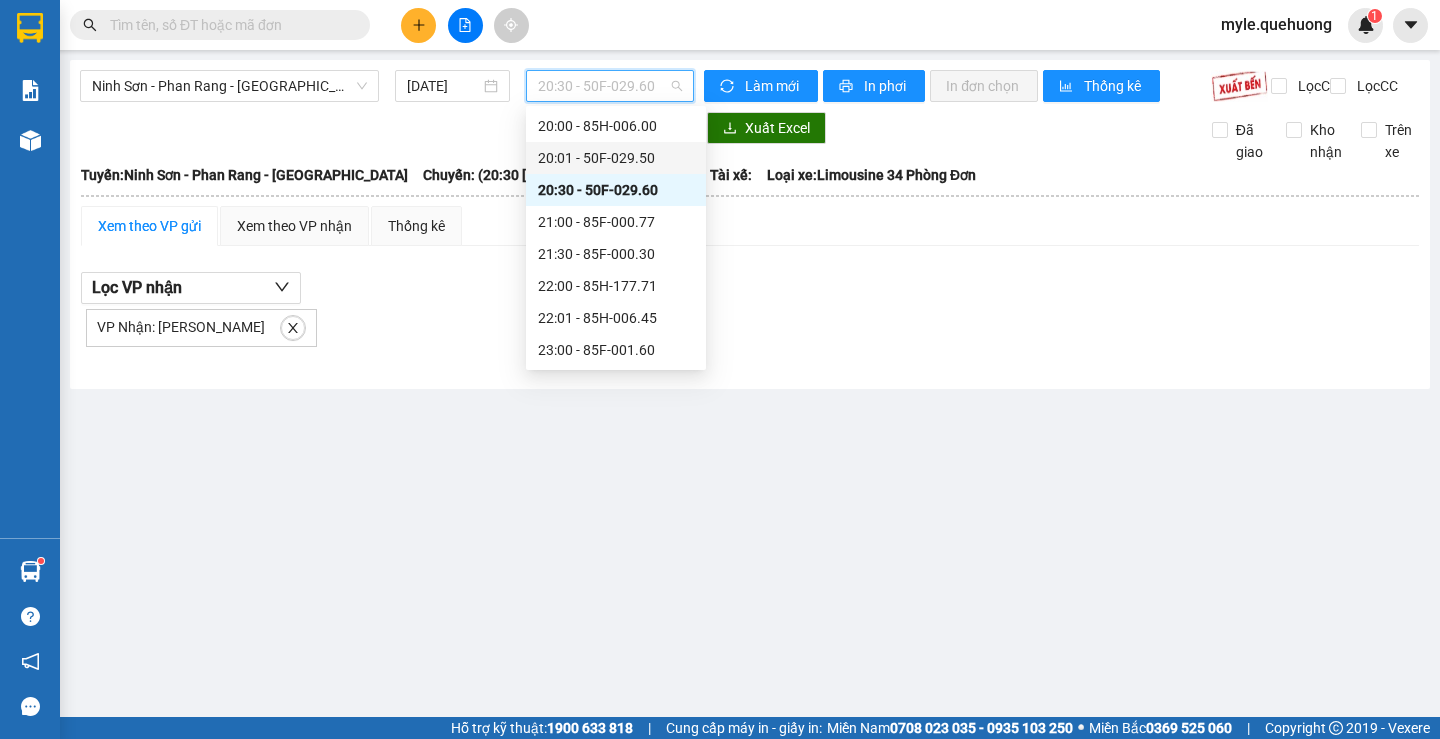 click on "20:01     - 50F-029.50" at bounding box center [616, 158] 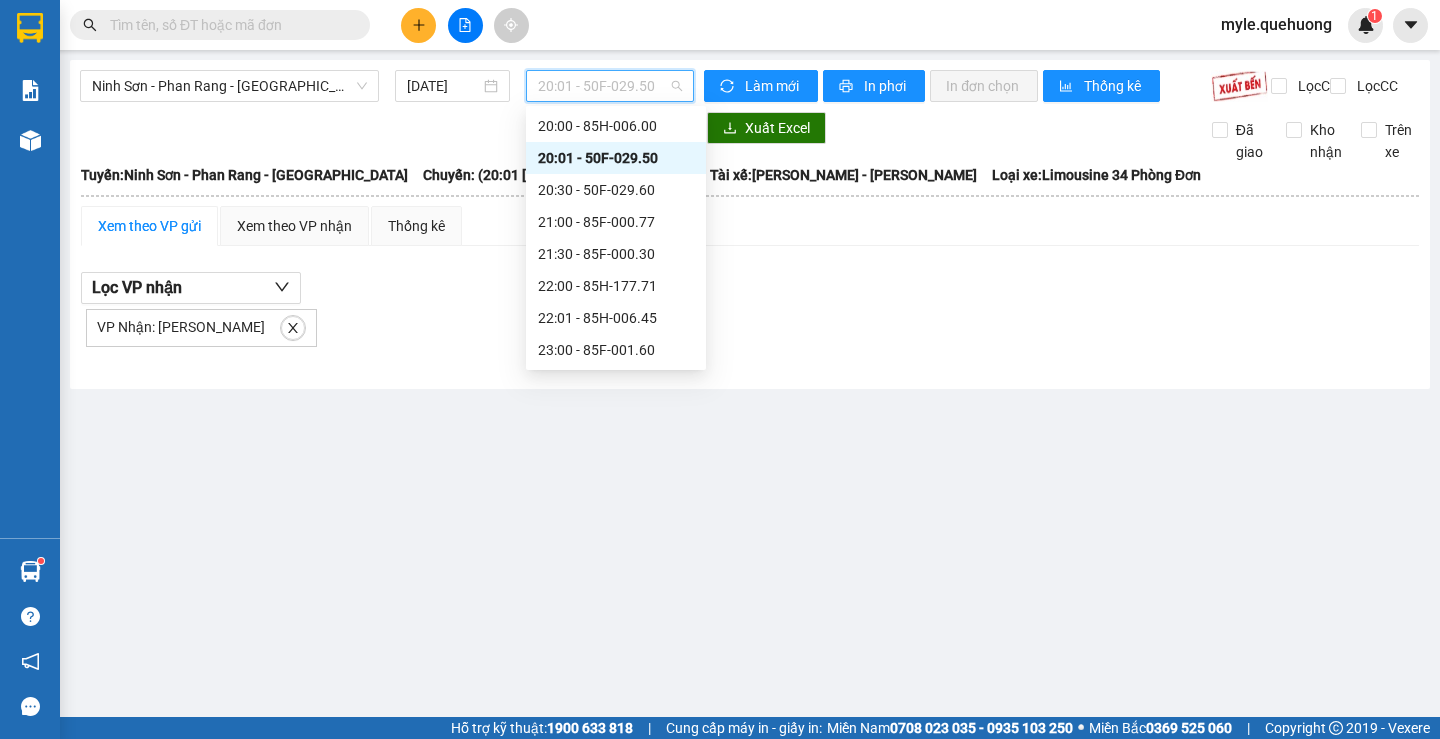 click on "20:01     - 50F-029.50" at bounding box center (610, 86) 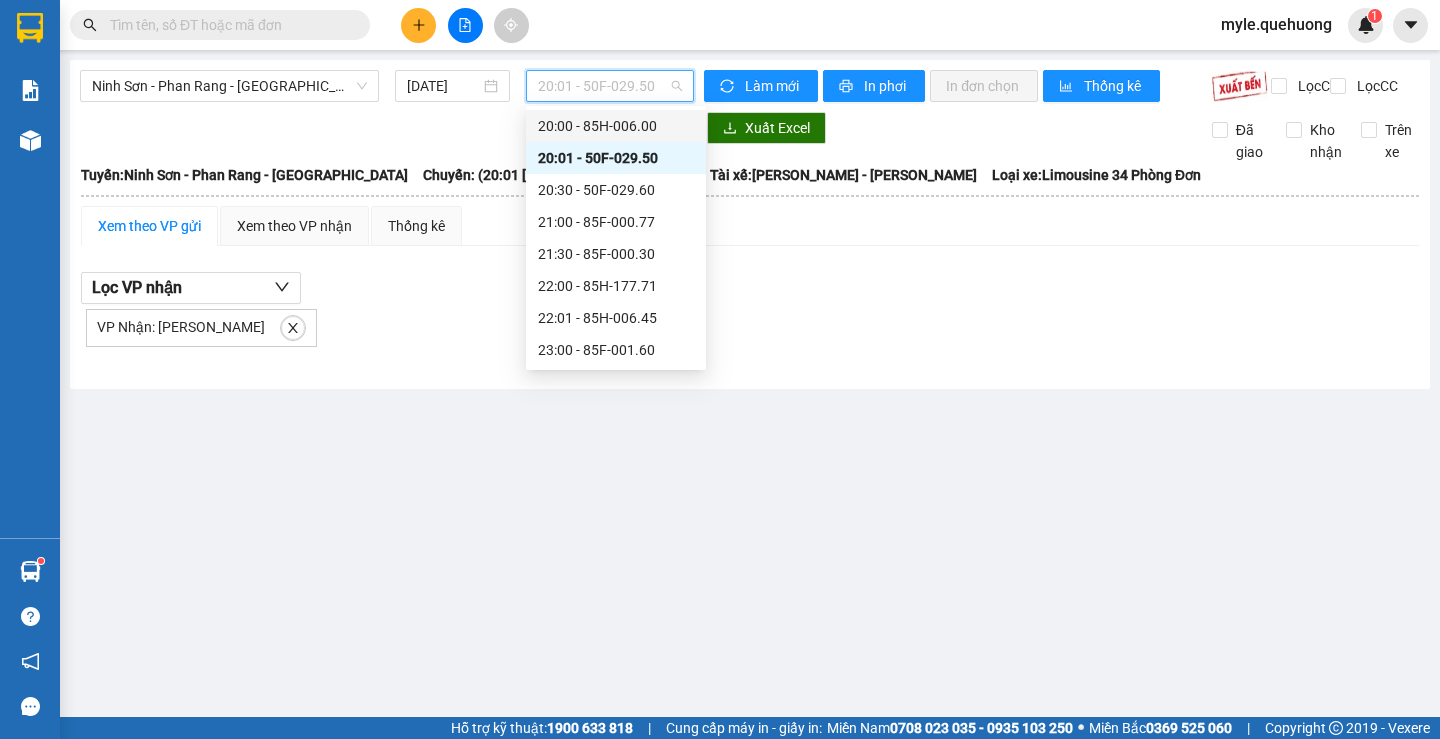 click on "20:00     - 85H-006.00" at bounding box center (616, 126) 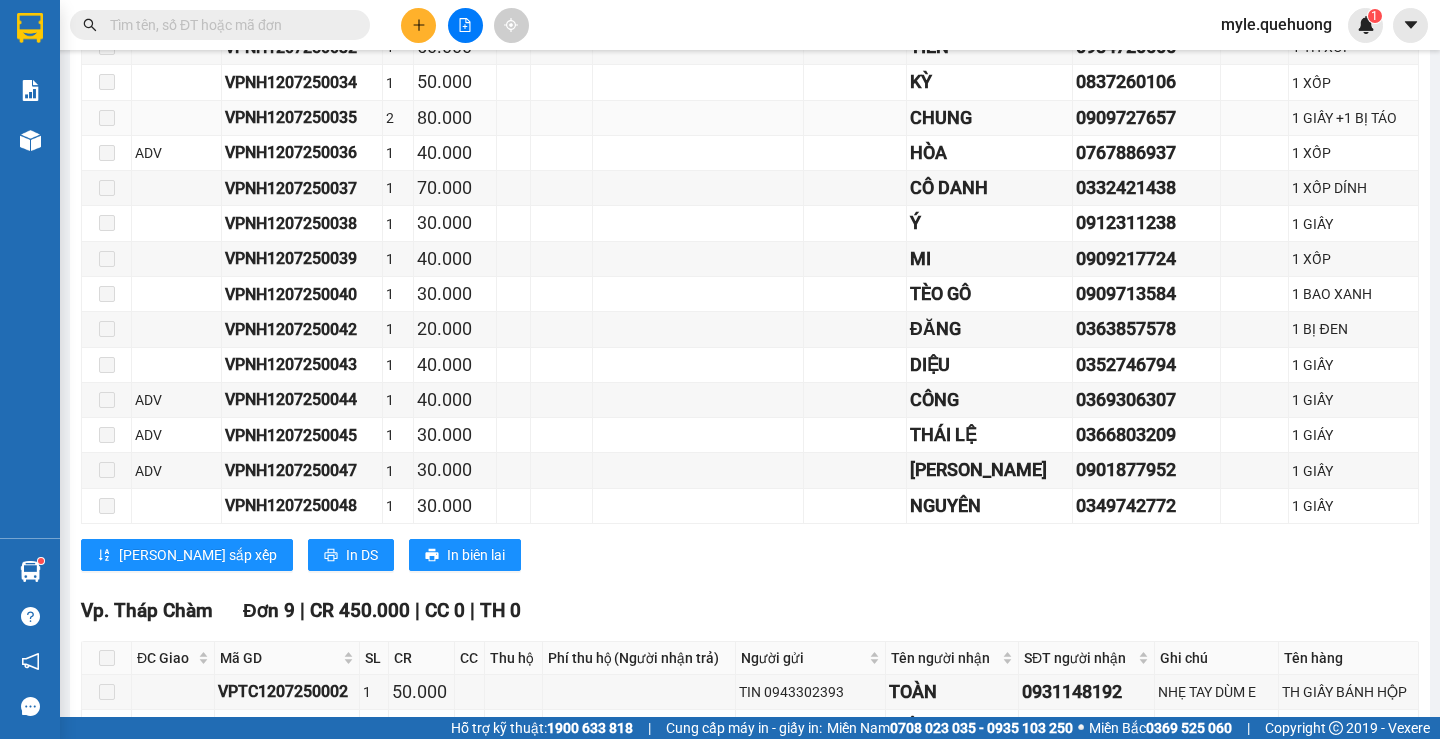 scroll, scrollTop: 1195, scrollLeft: 0, axis: vertical 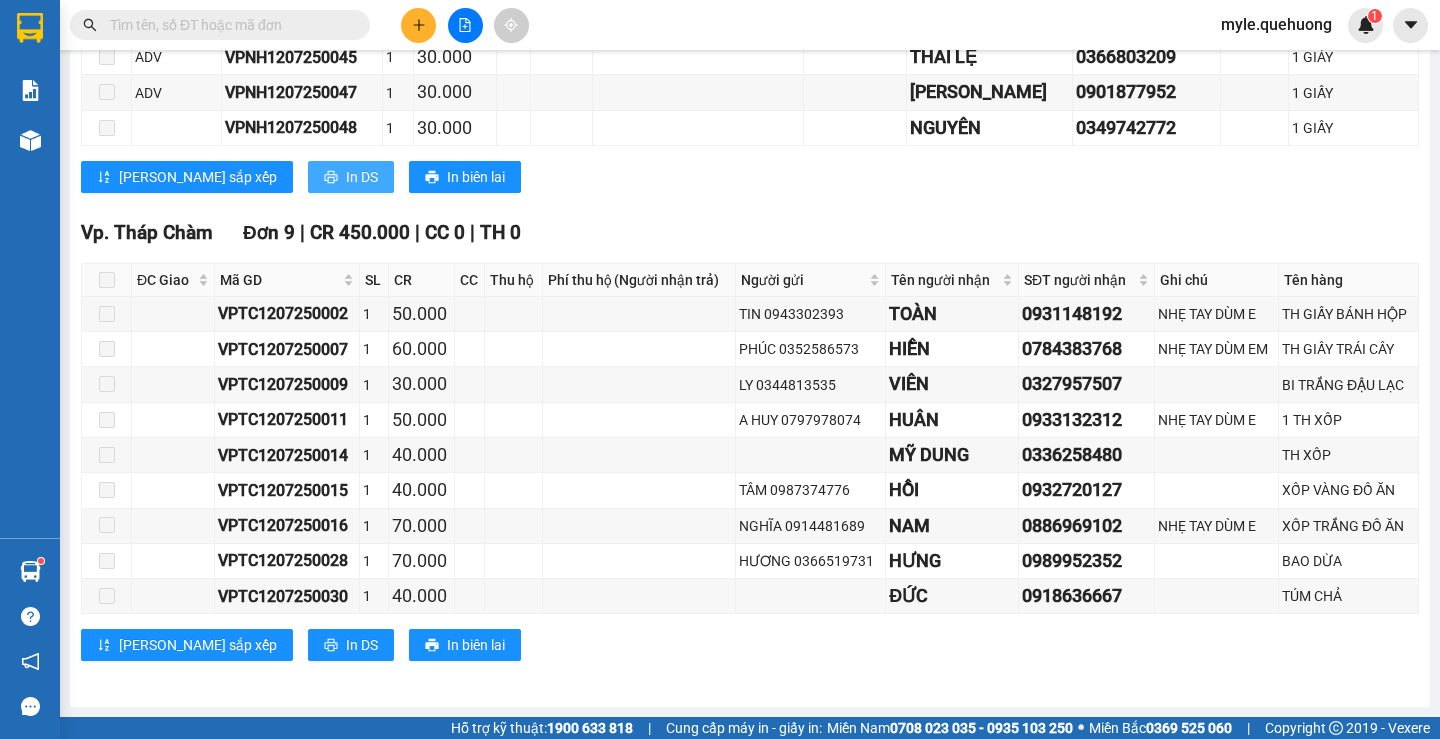 click on "In DS" at bounding box center (362, 177) 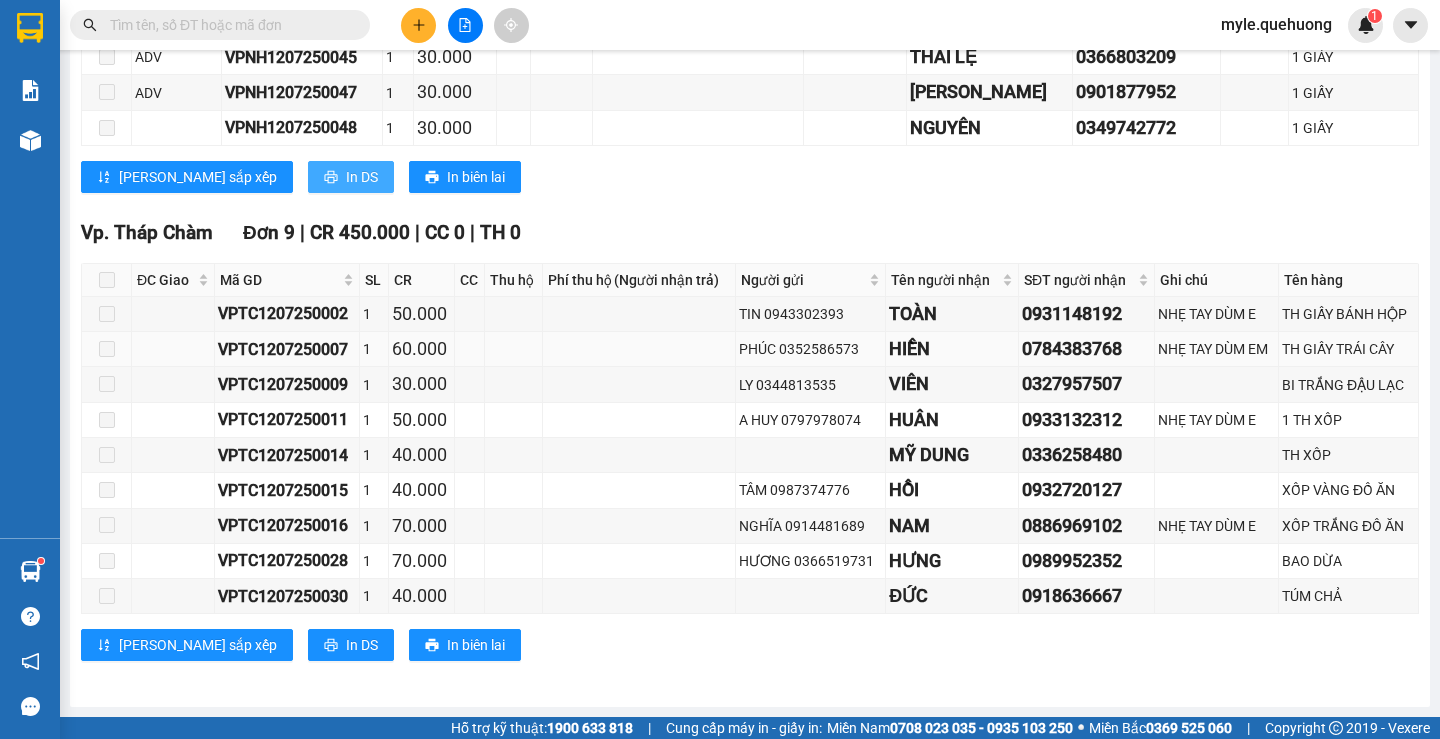 scroll, scrollTop: 0, scrollLeft: 0, axis: both 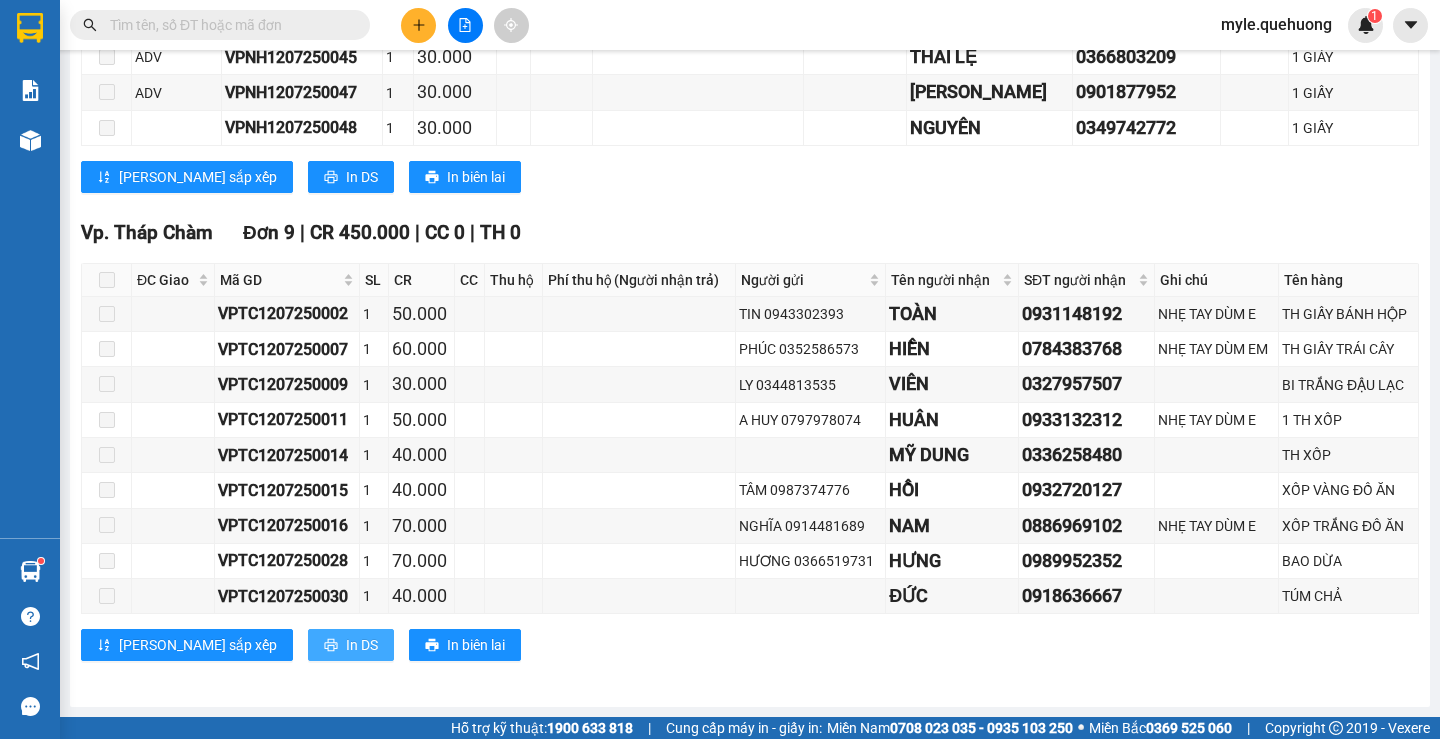 click at bounding box center (331, 646) 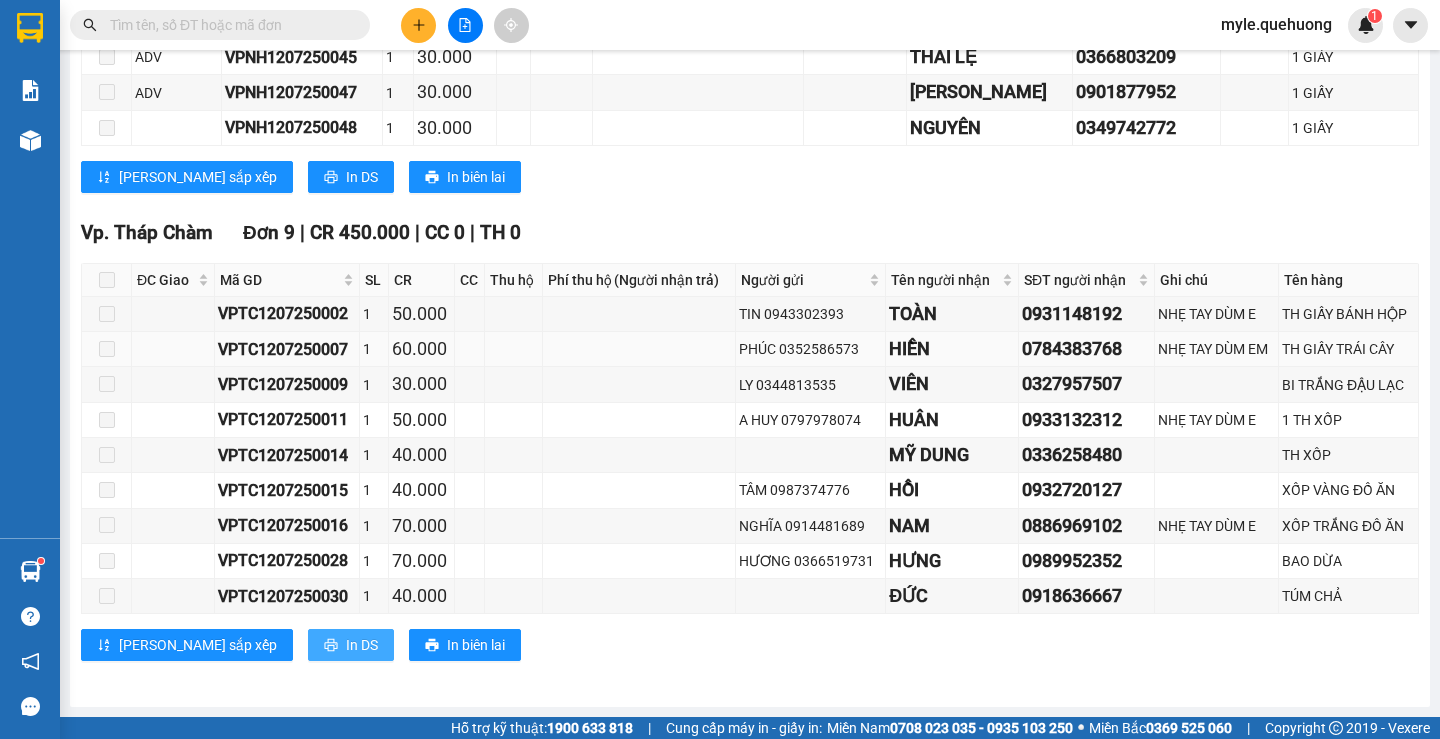 scroll, scrollTop: 0, scrollLeft: 0, axis: both 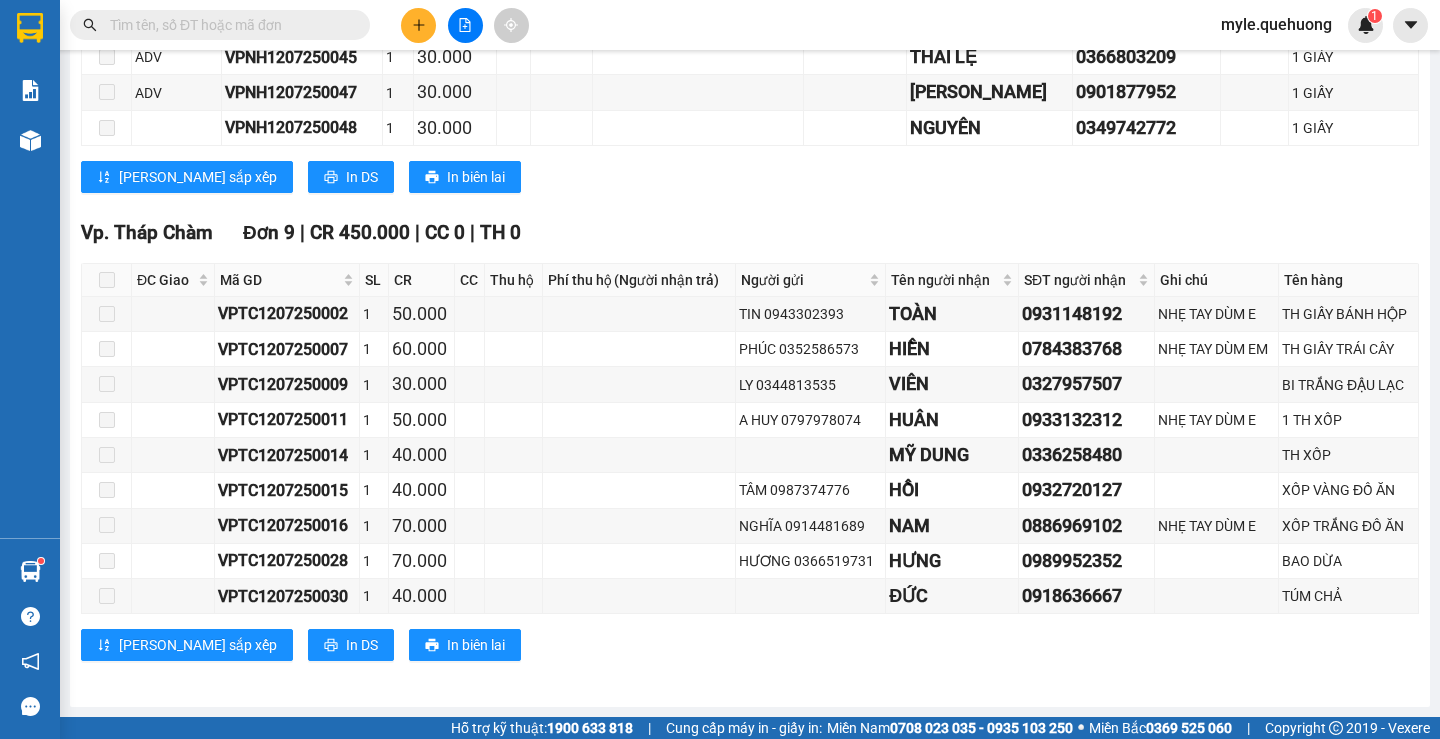 click on "20:00     - 85H-006.00" at bounding box center [610, -1092] 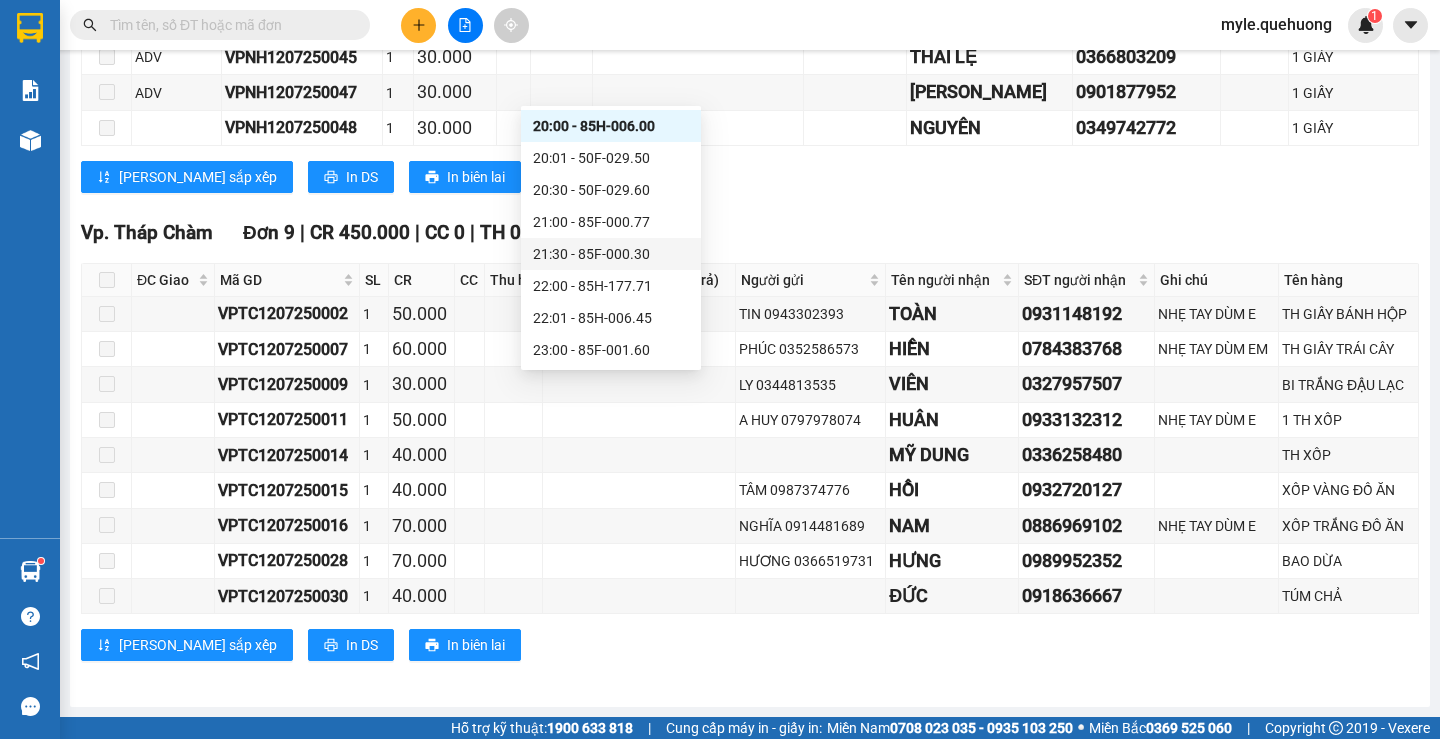 click on "21:30     - 85F-000.30" at bounding box center [611, 254] 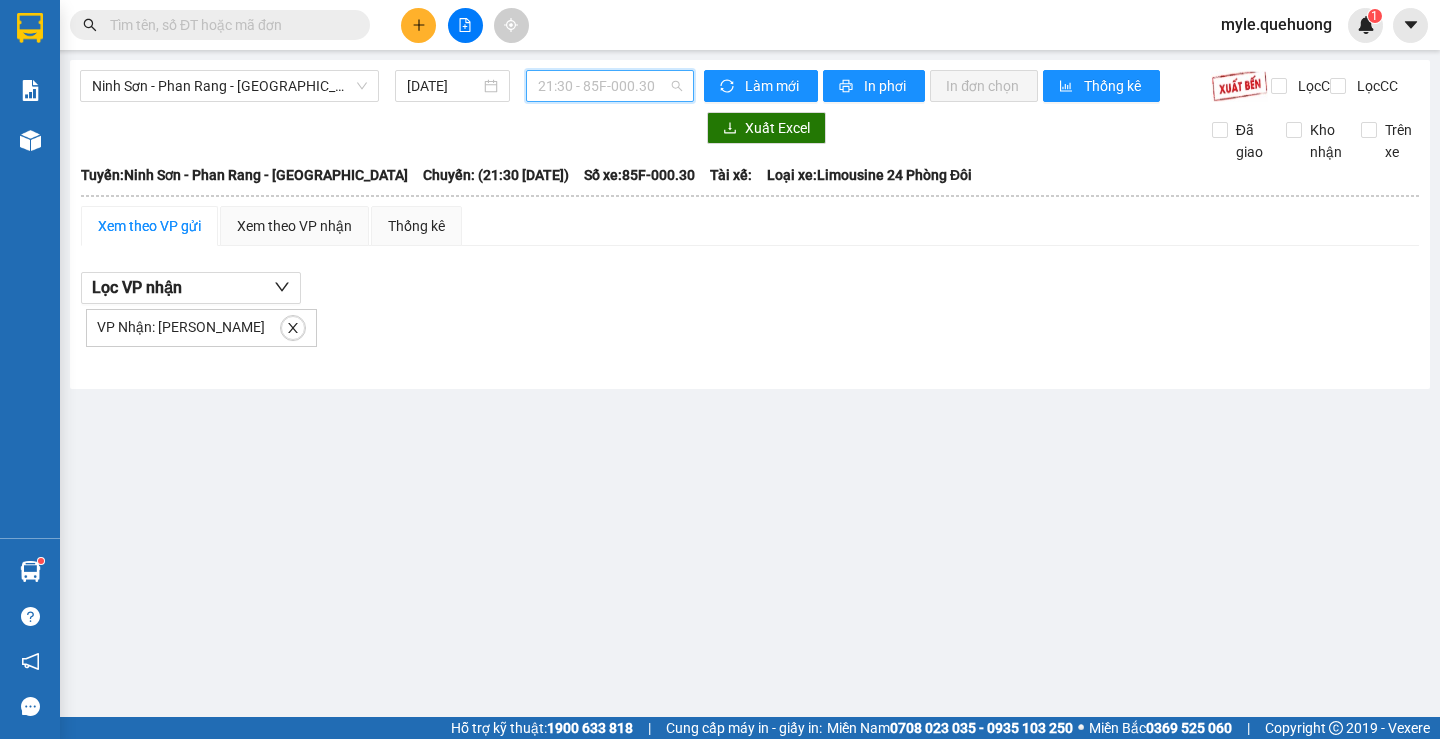 click on "21:30     - 85F-000.30" at bounding box center (610, 86) 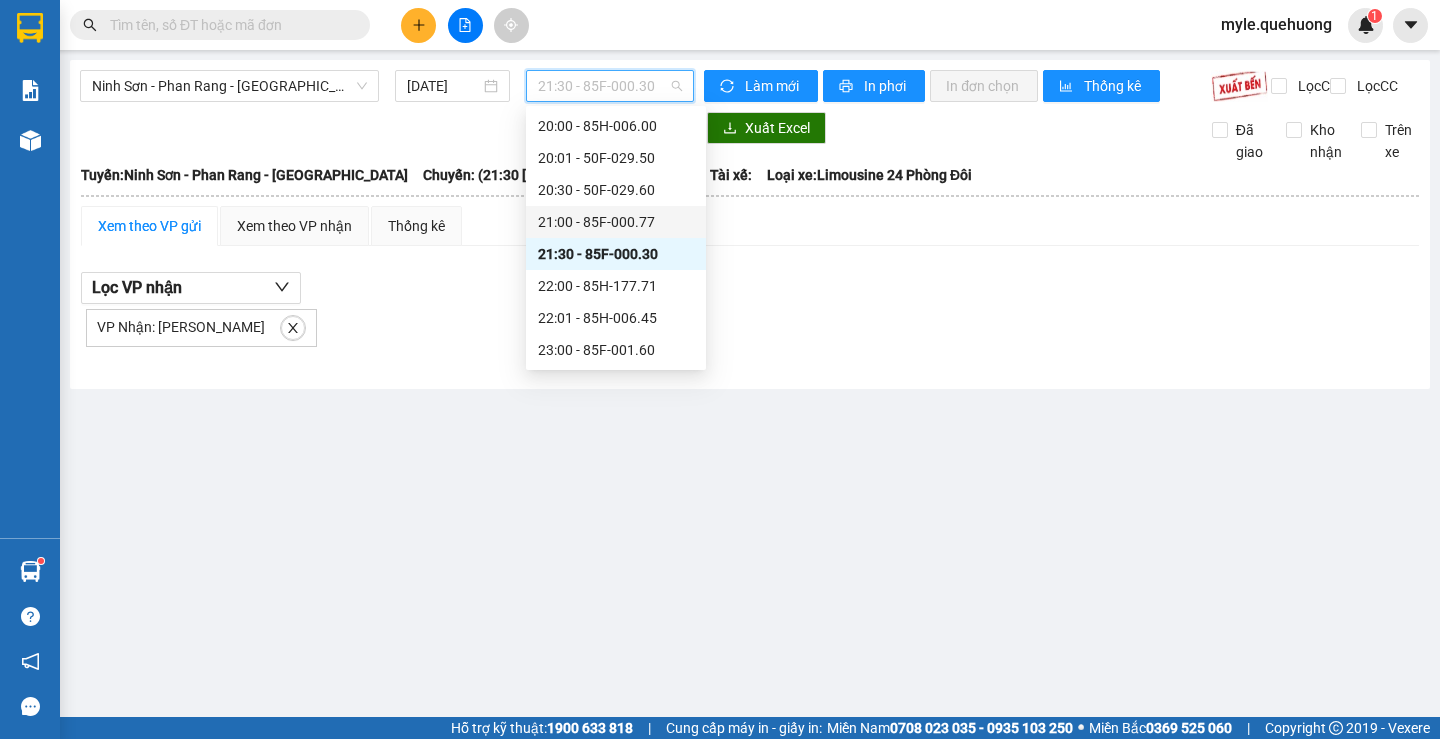 click on "21:00     - 85F-000.77" at bounding box center [616, 222] 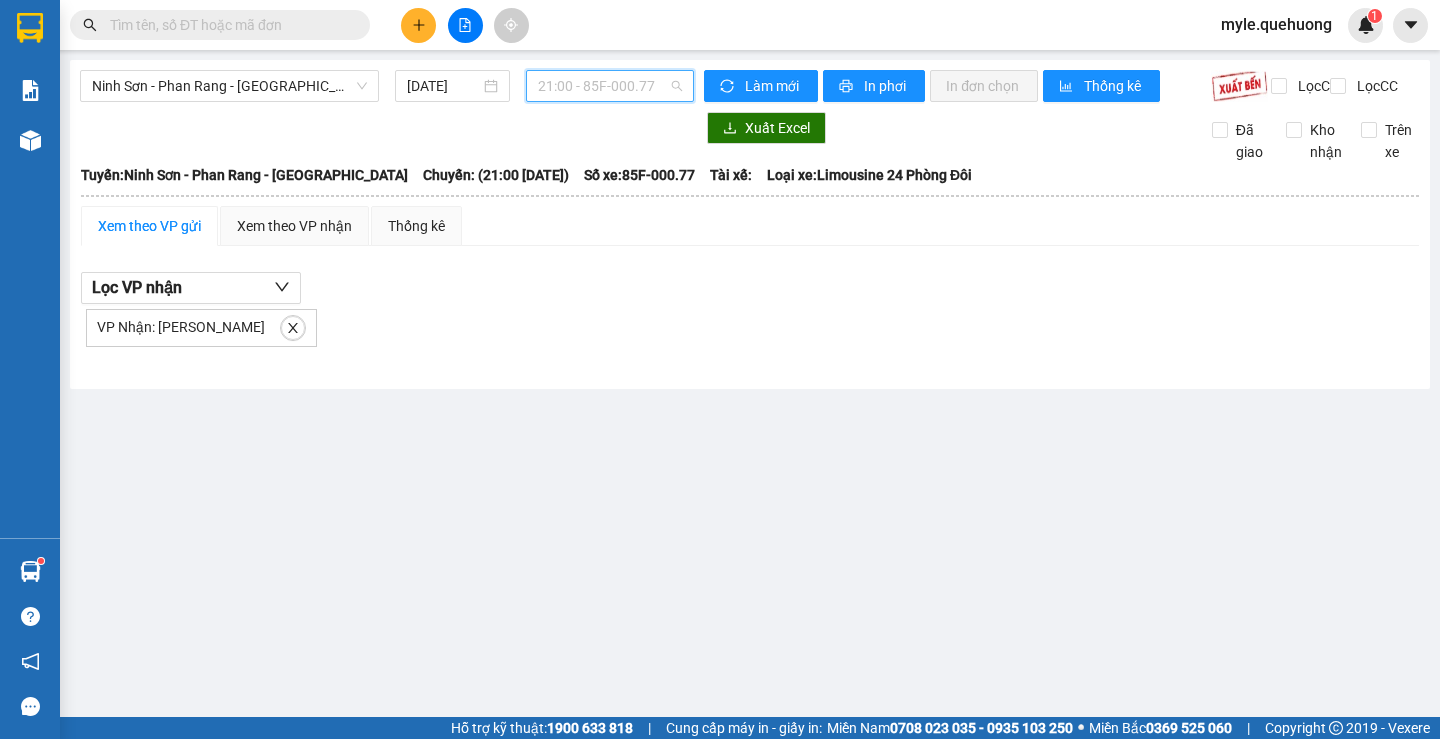 click on "21:00     - 85F-000.77" at bounding box center (610, 86) 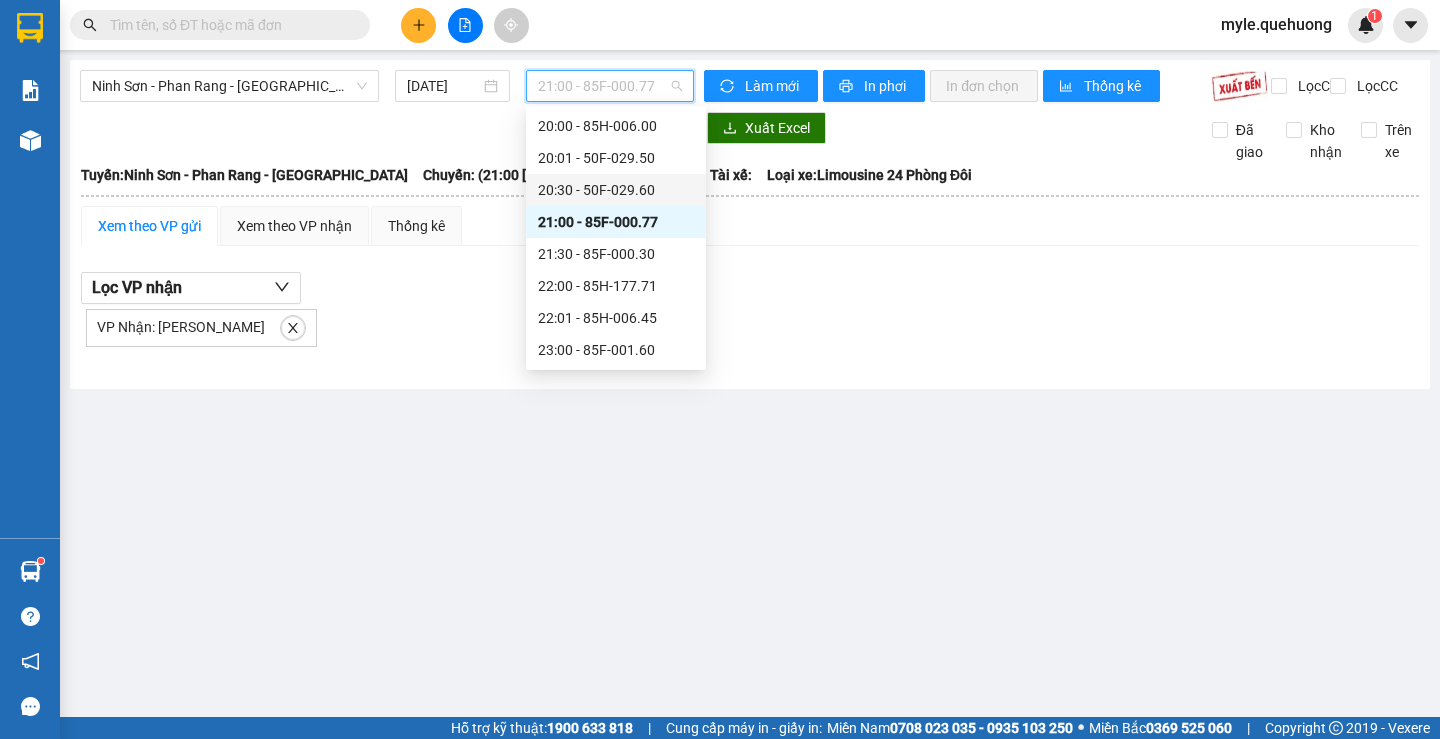 click on "20:30     - 50F-029.60" at bounding box center (616, 190) 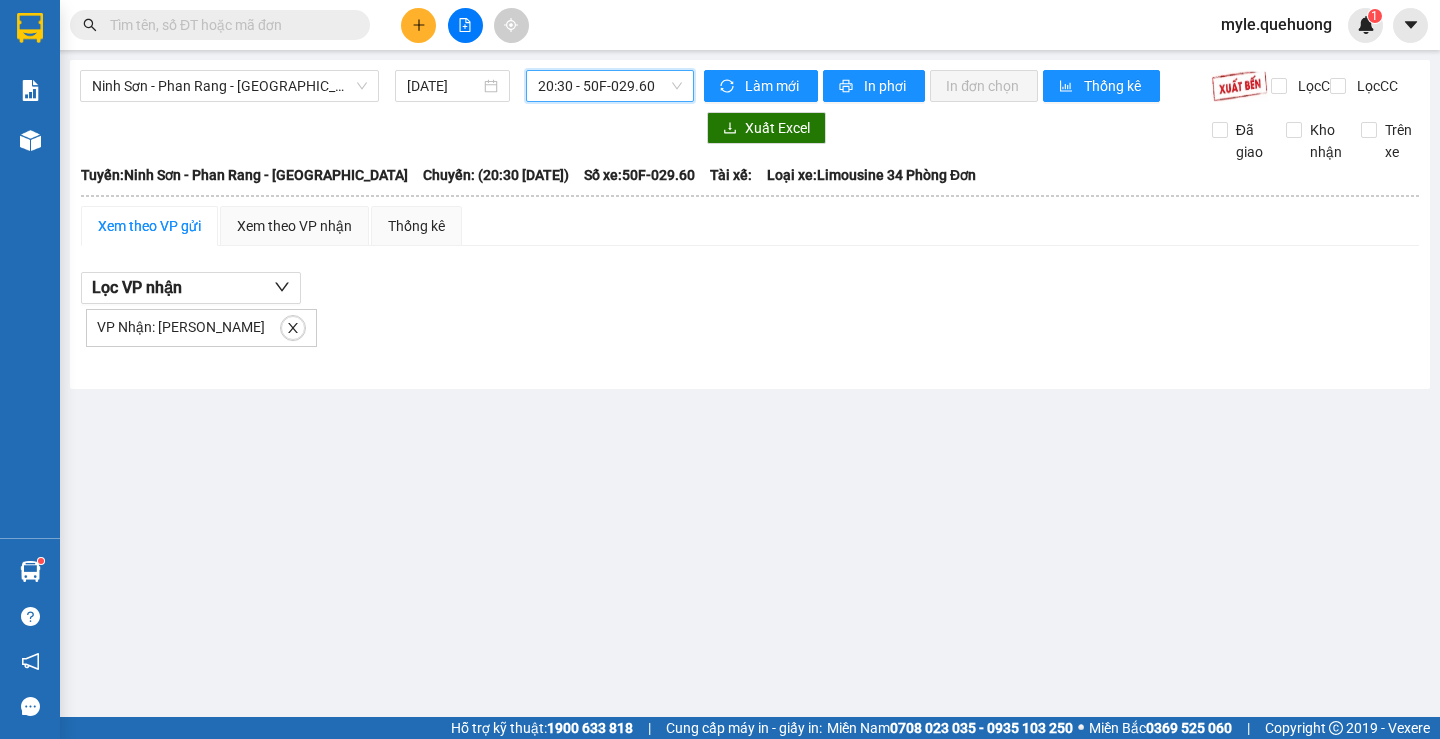 click on "20:30     - 50F-029.60" at bounding box center [610, 86] 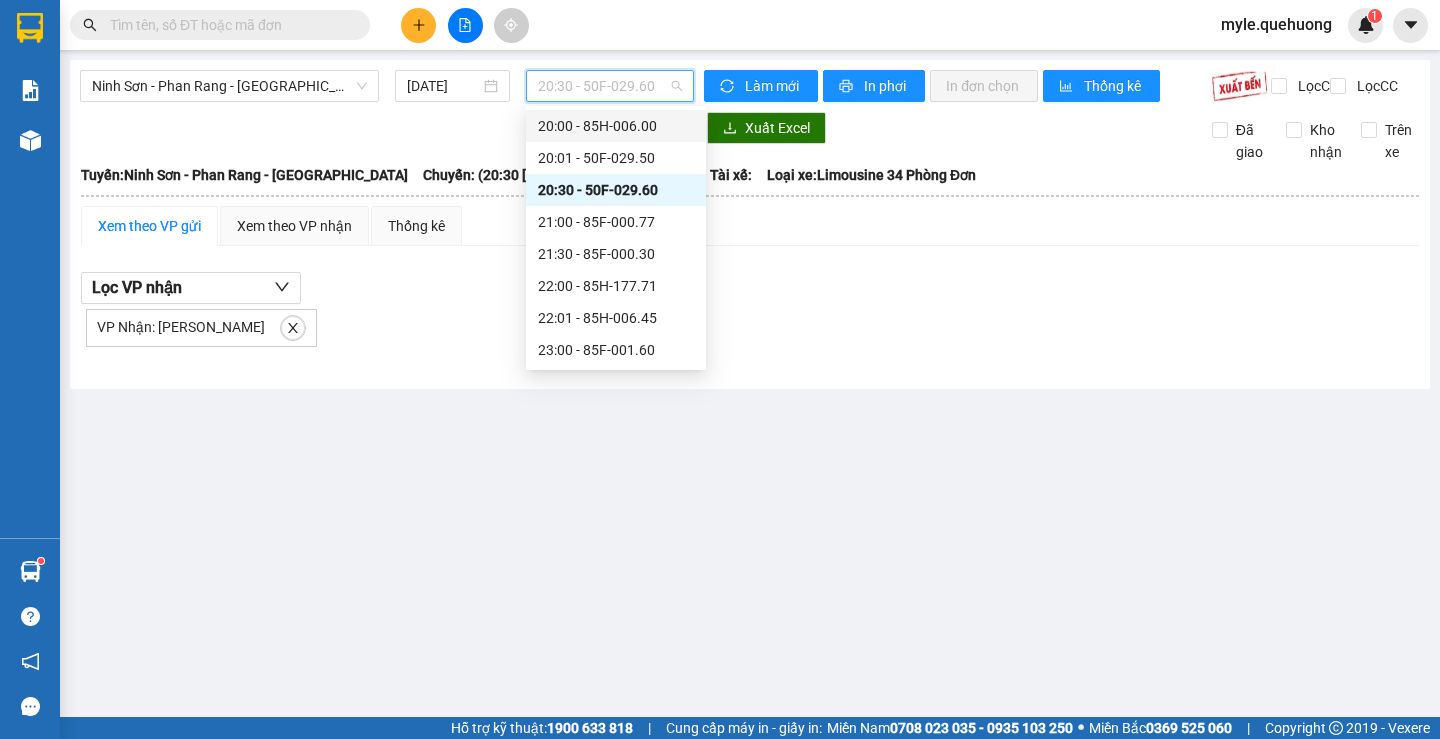 click on "20:00     - 85H-006.00" at bounding box center (616, 126) 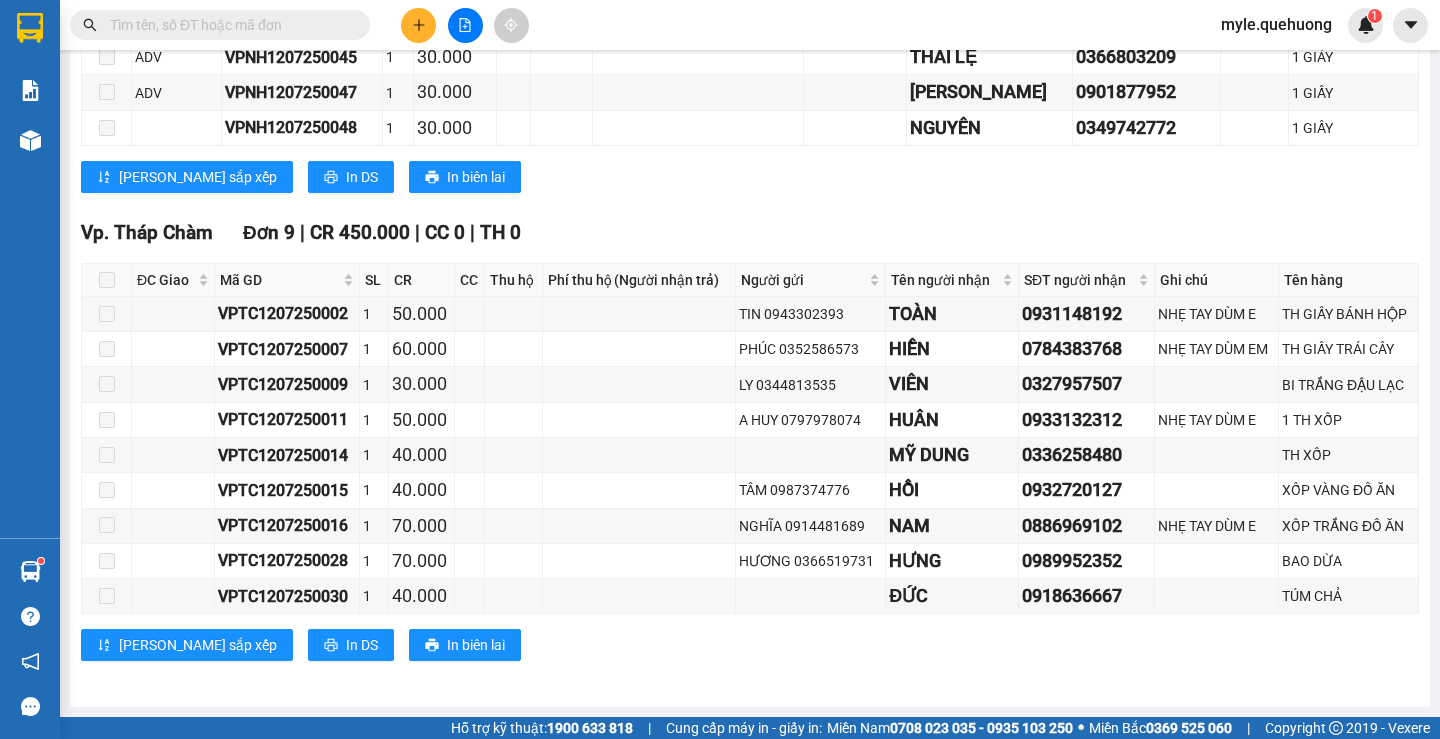 click on "20:00     - 85H-006.00" at bounding box center (610, -1092) 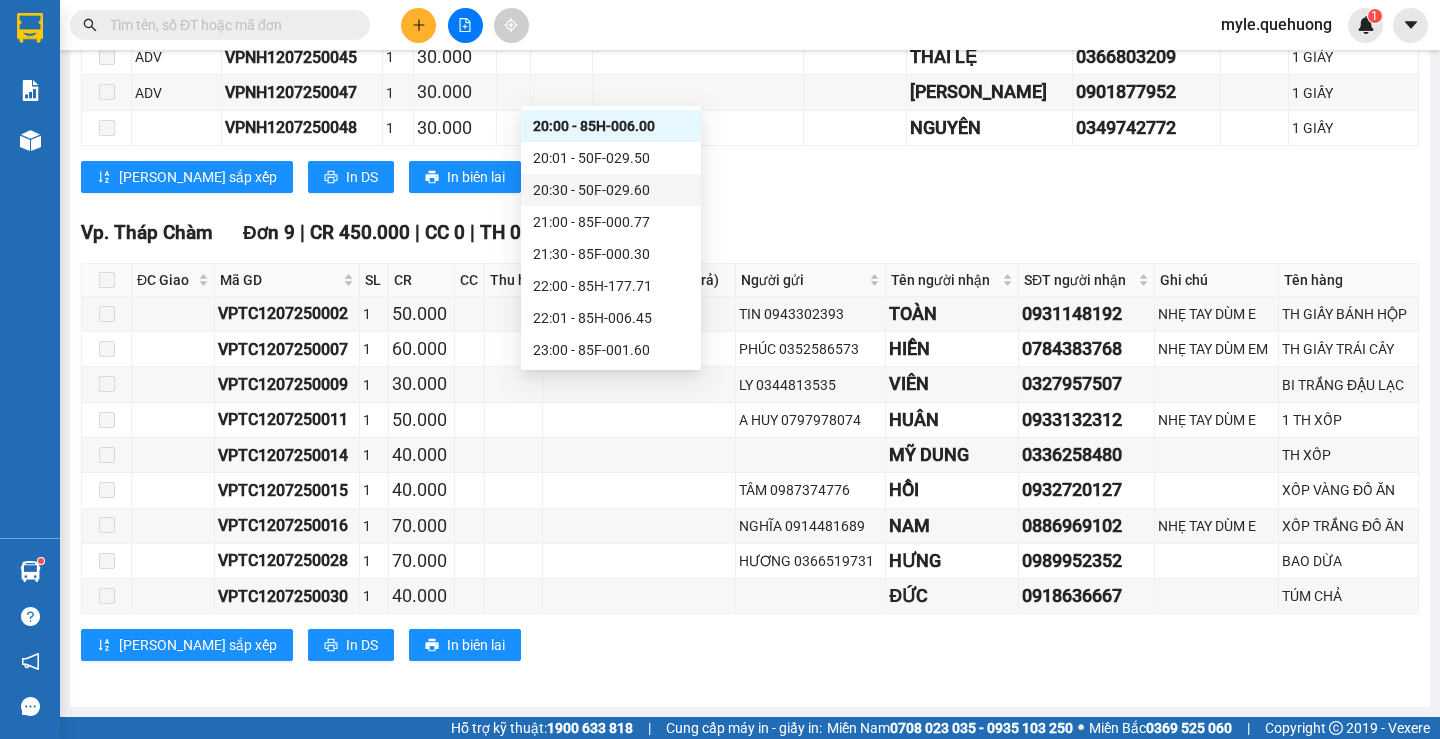 click on "20:30     - 50F-029.60" at bounding box center [611, 190] 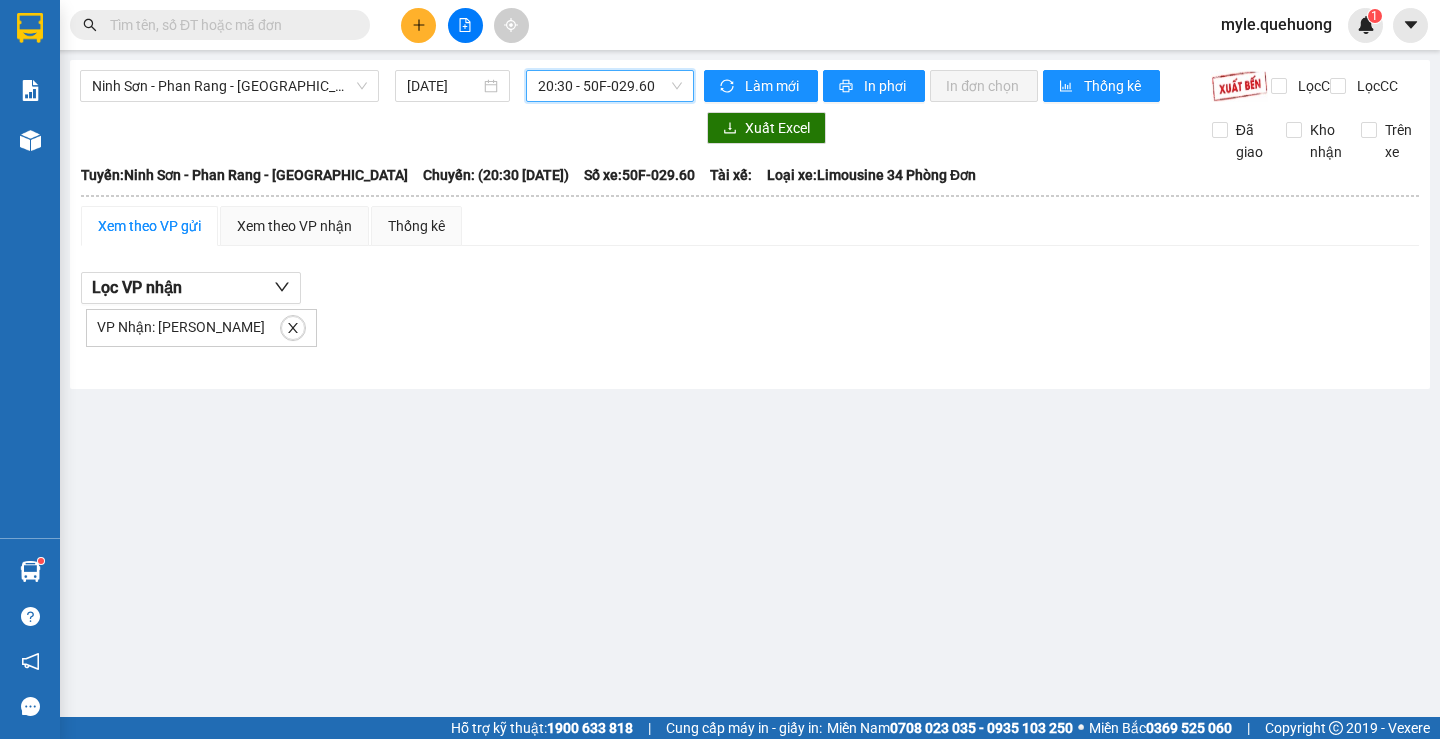 click on "20:30     - 50F-029.60" at bounding box center [610, 86] 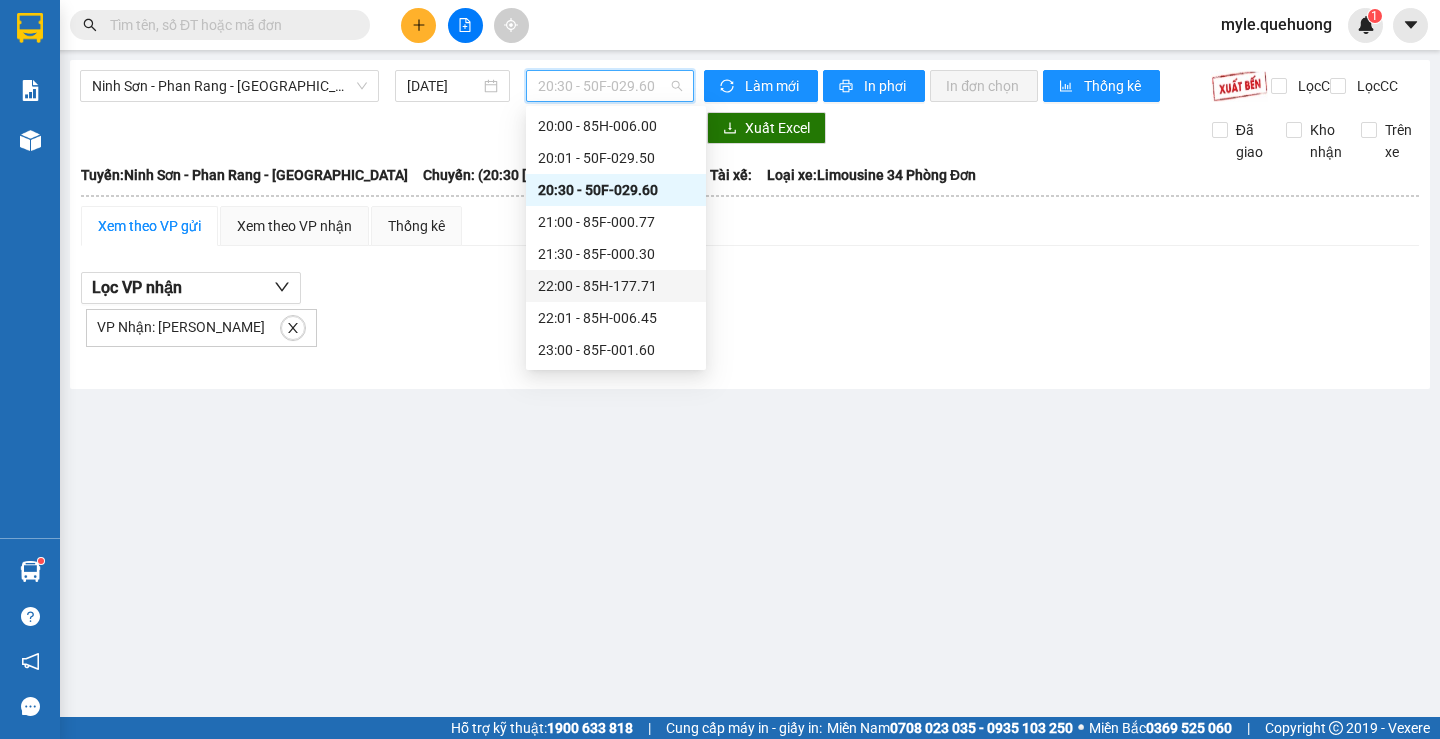 click on "22:00     - 85H-177.71" at bounding box center [616, 286] 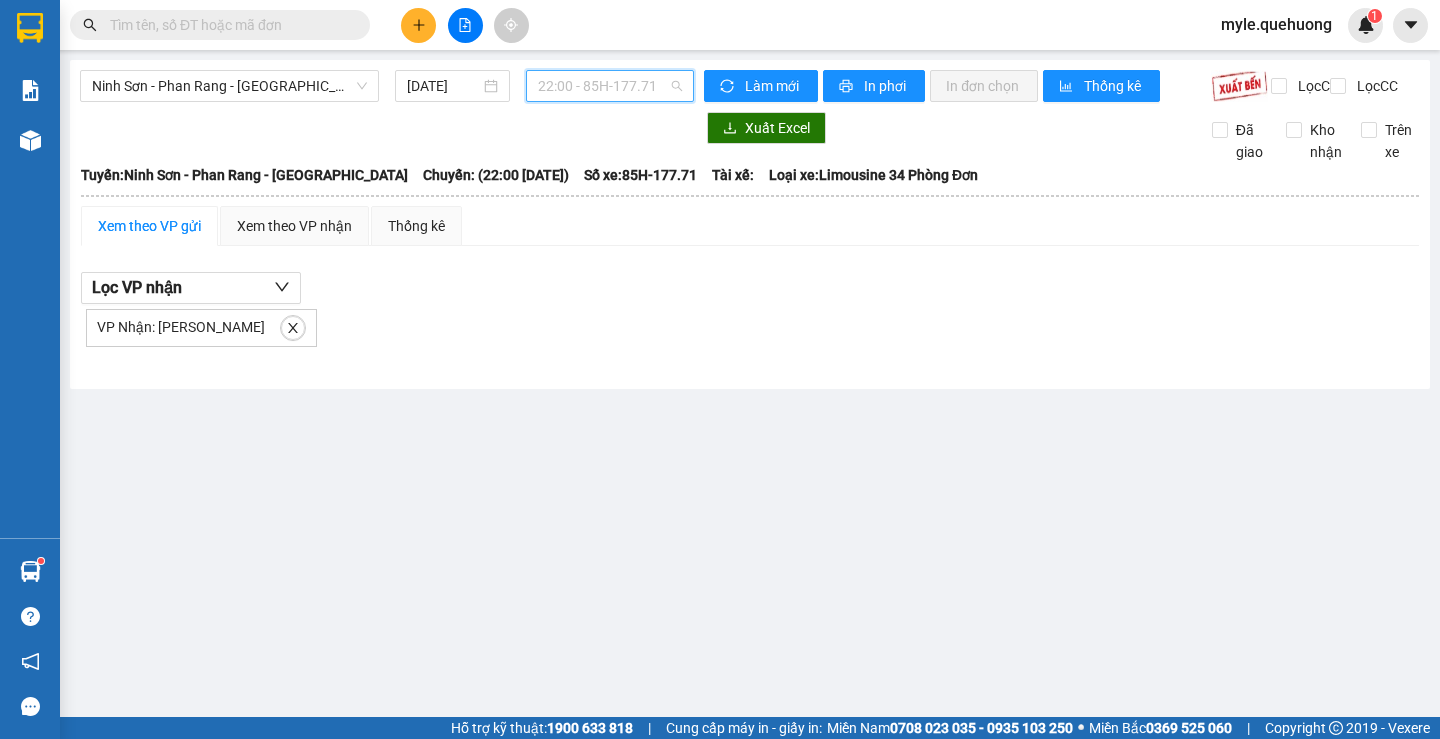 click on "22:00     - 85H-177.71" at bounding box center [610, 86] 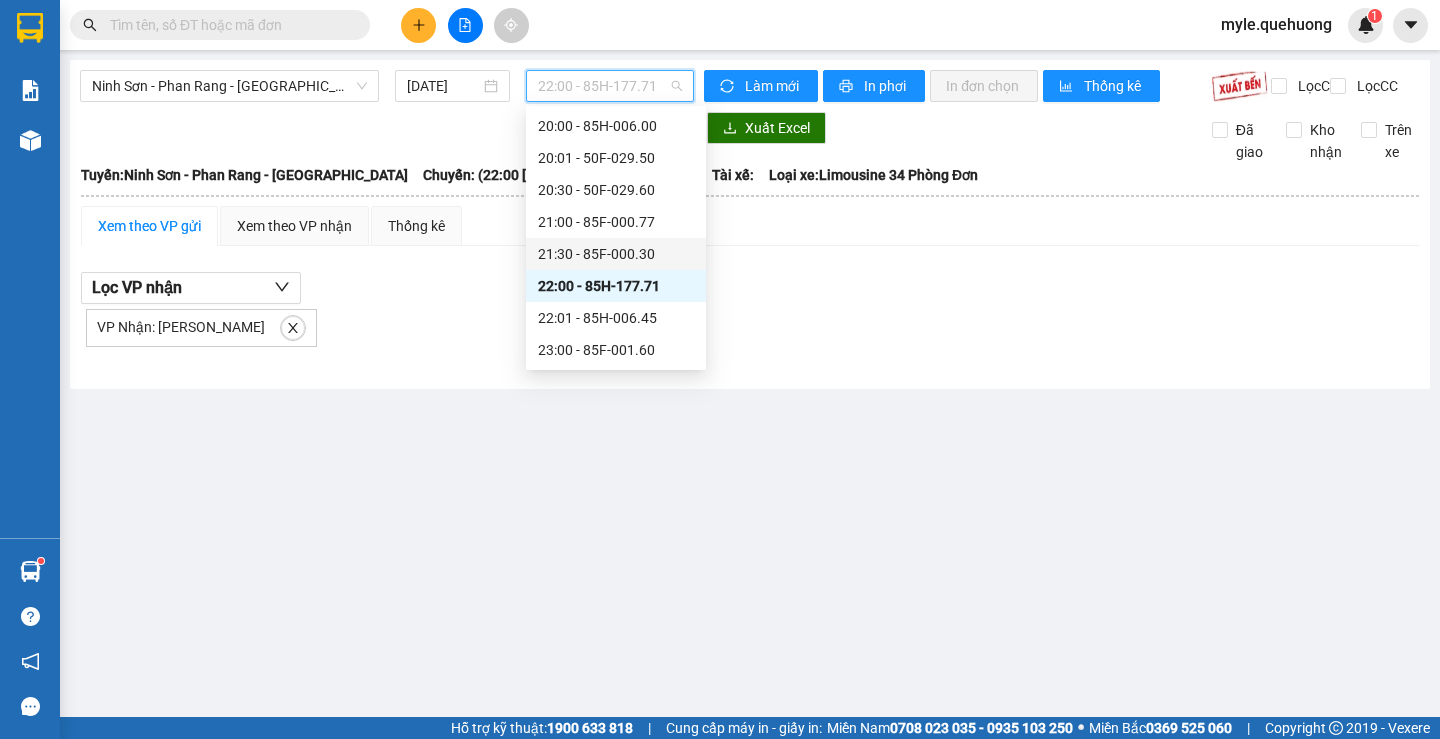 click on "21:30     - 85F-000.30" at bounding box center (616, 254) 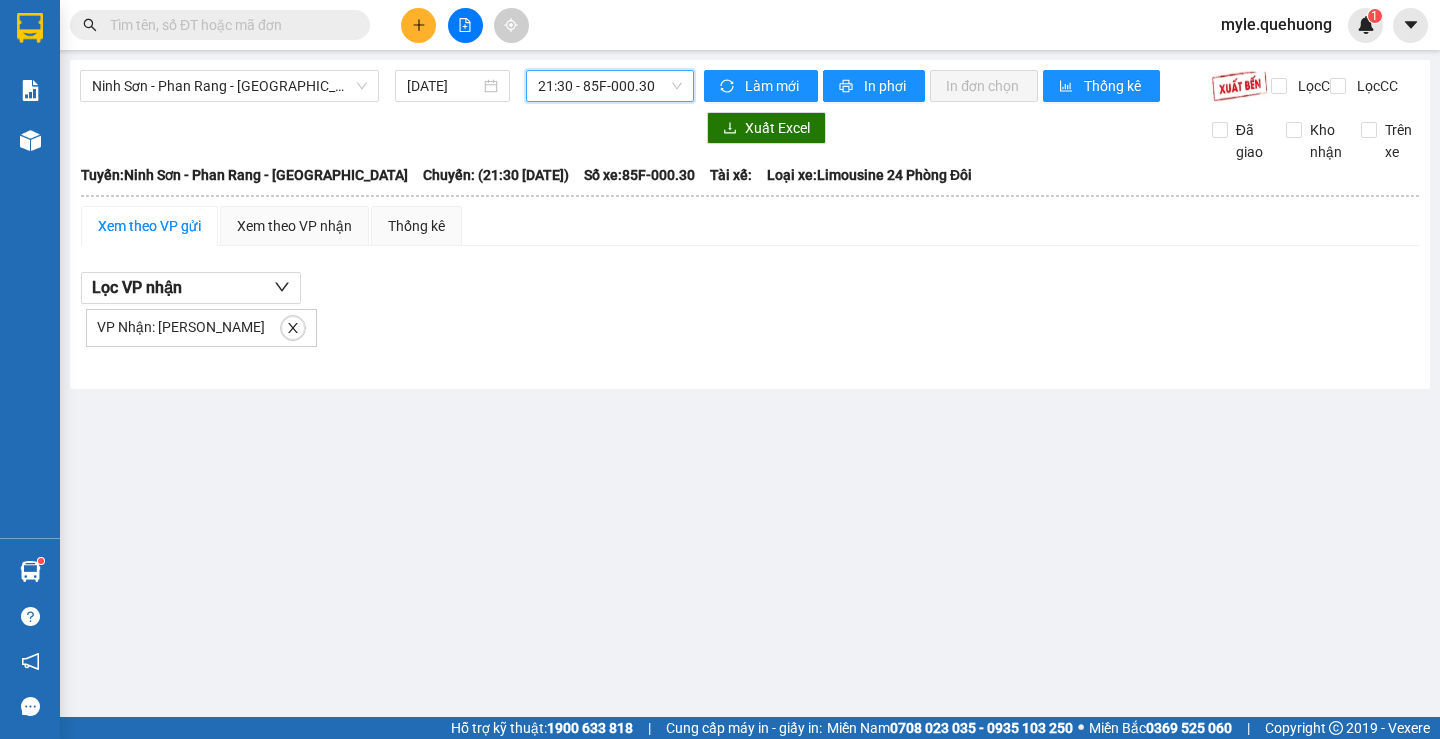 click on "21:30     - 85F-000.30" at bounding box center (610, 86) 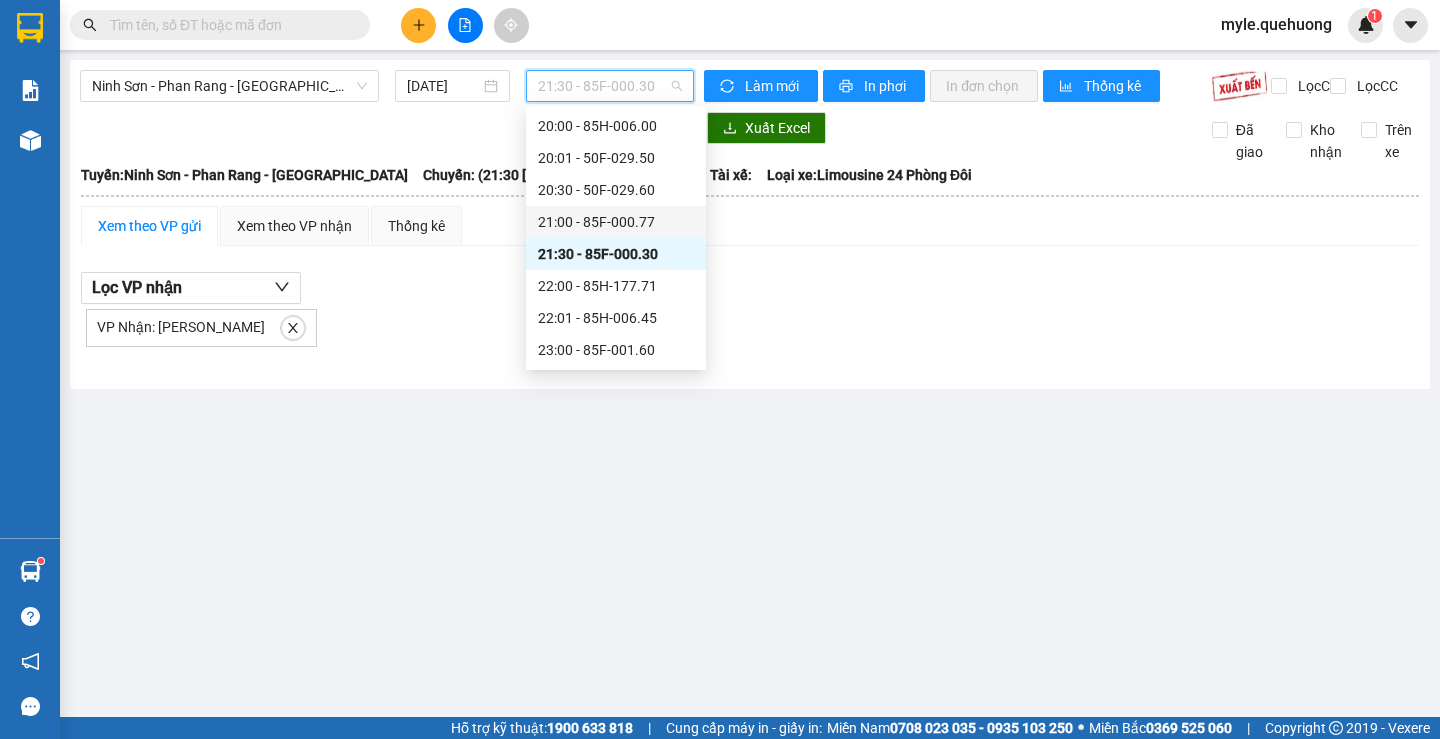 click on "21:00     - 85F-000.77" at bounding box center (616, 222) 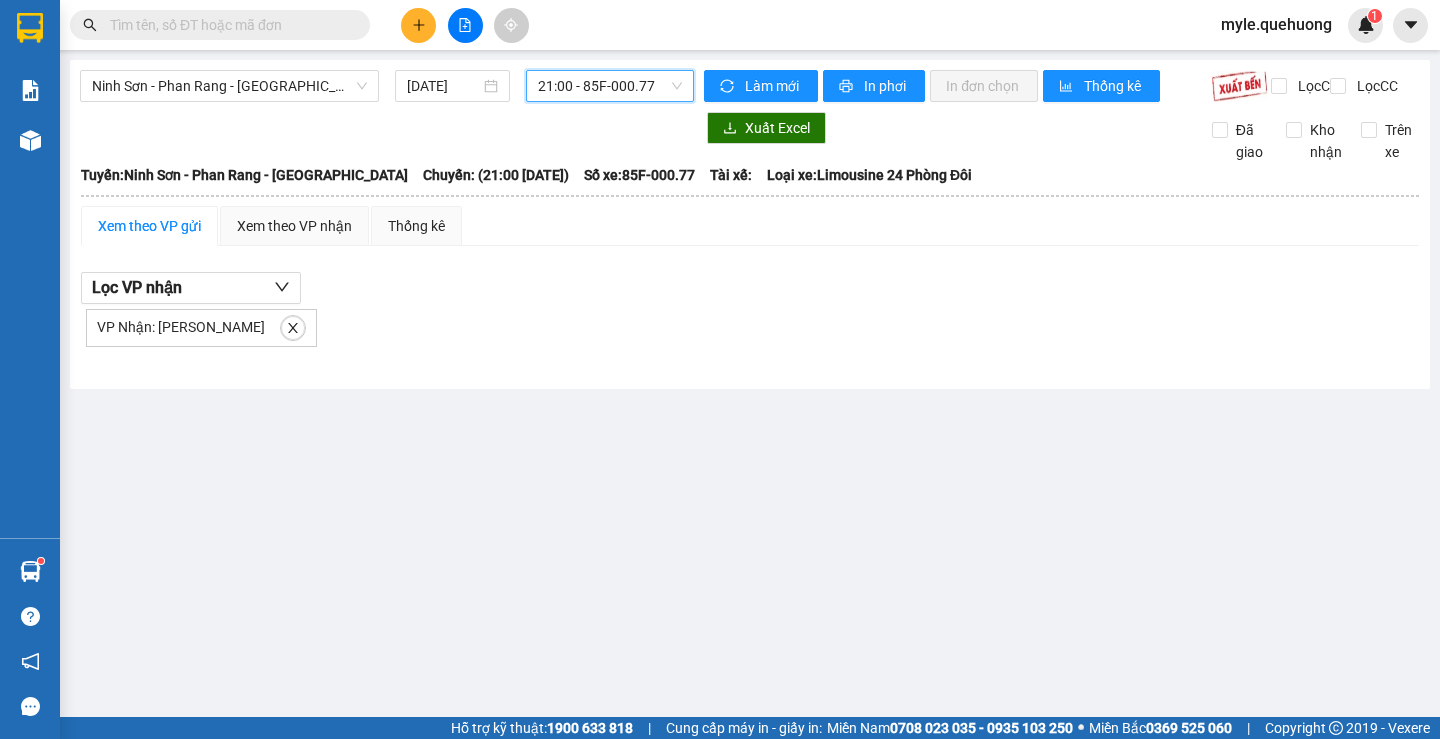 click on "Ninh Sơn - Phan Rang - Miền Tây [DATE] 21:00 21:00     - 85F-000.77" at bounding box center (387, 86) 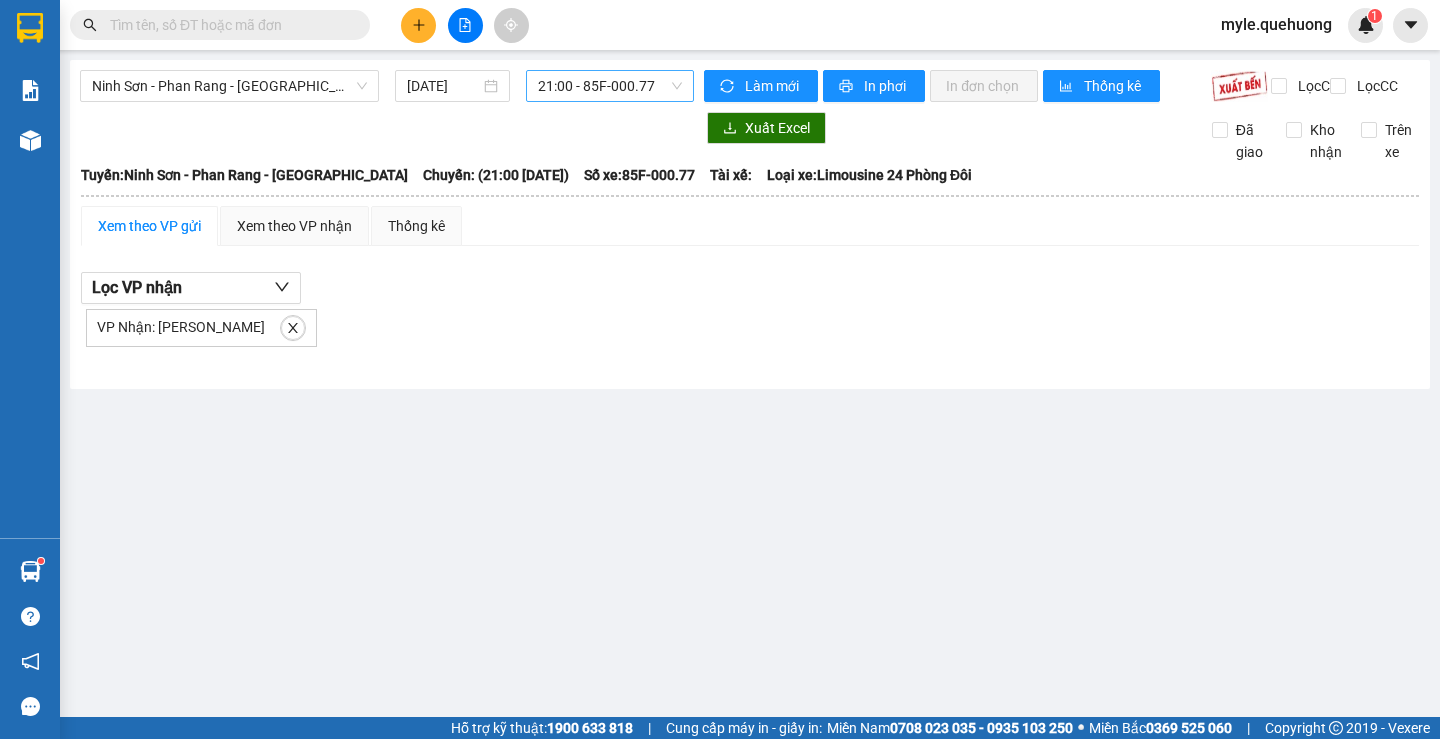 click on "Ninh Sơn - Phan Rang - Miền Tây [DATE] 21:00     - 85F-000.77" at bounding box center (387, 86) 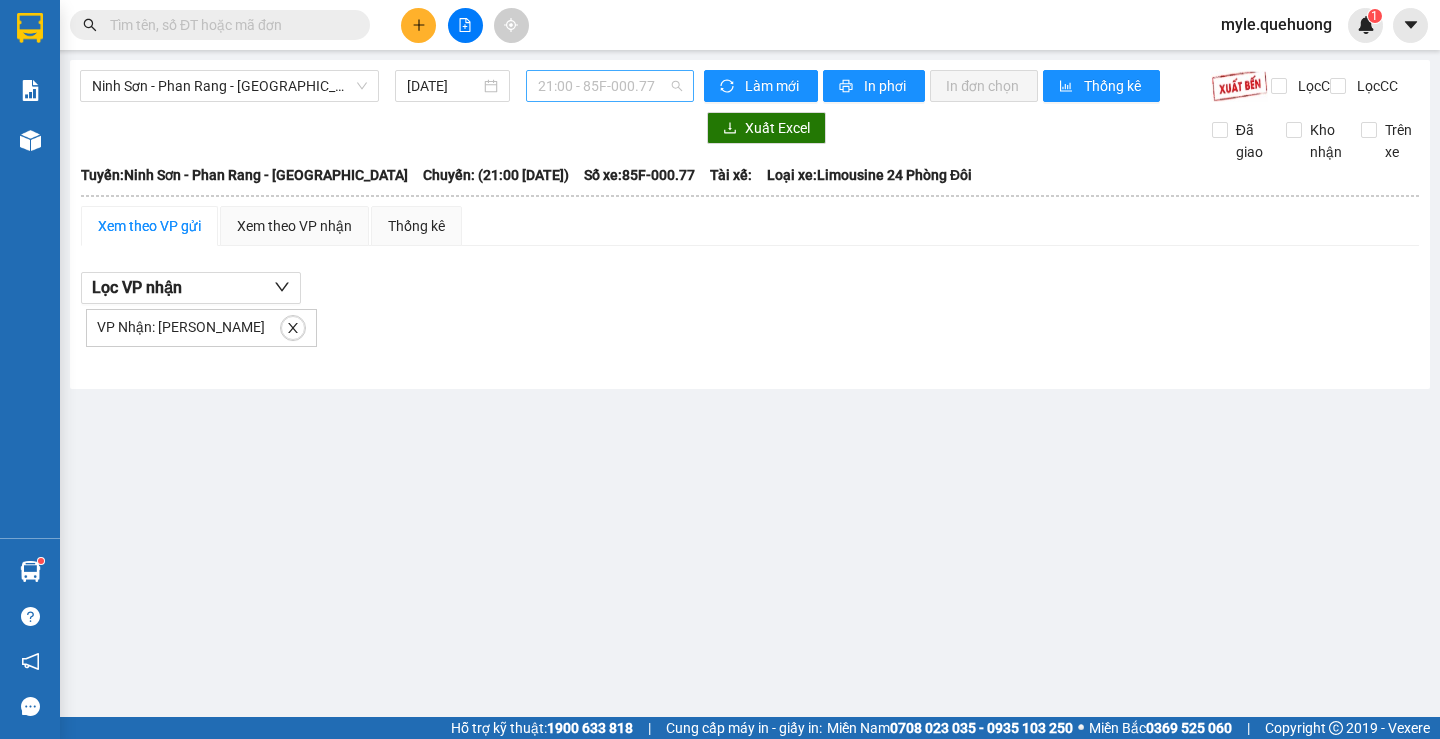 click on "21:00     - 85F-000.77" at bounding box center (610, 86) 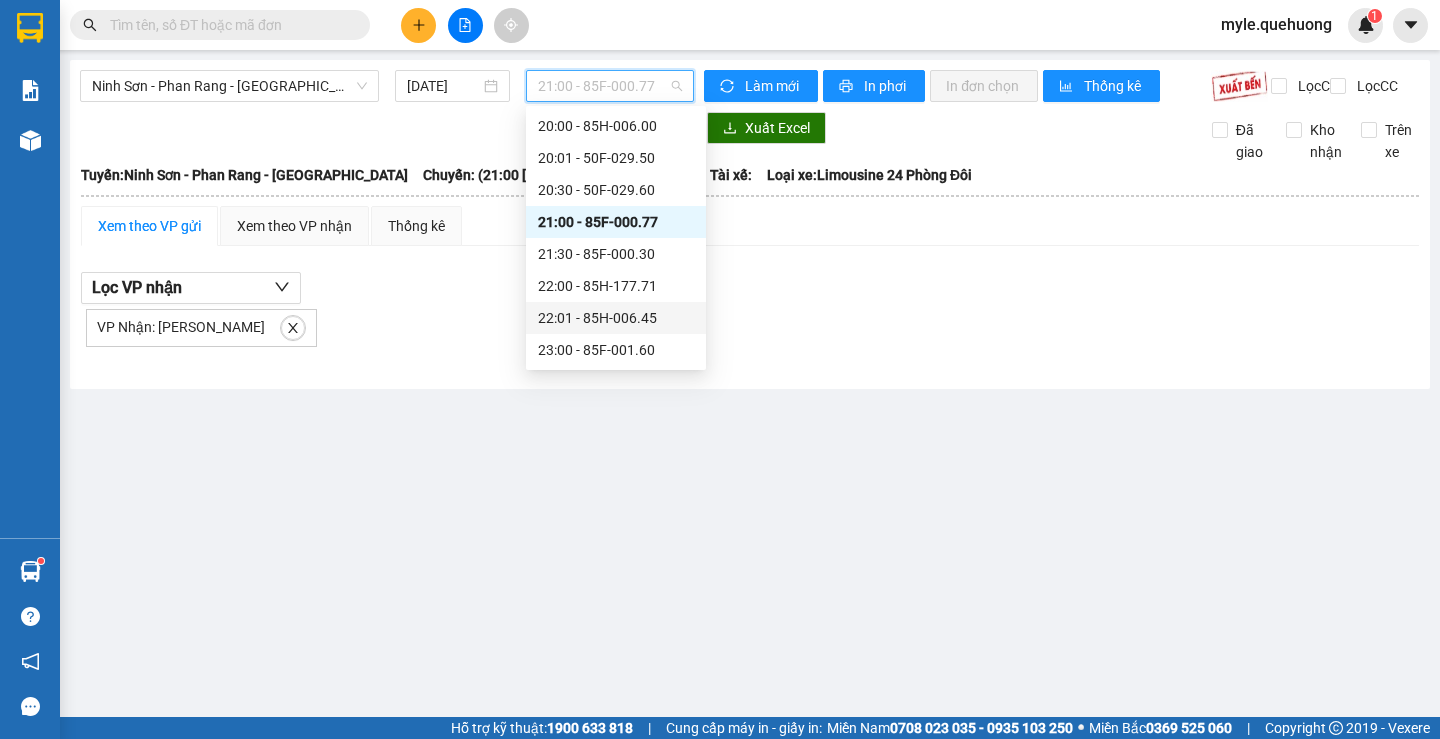 click on "22:01     - 85H-006.45" at bounding box center [616, 318] 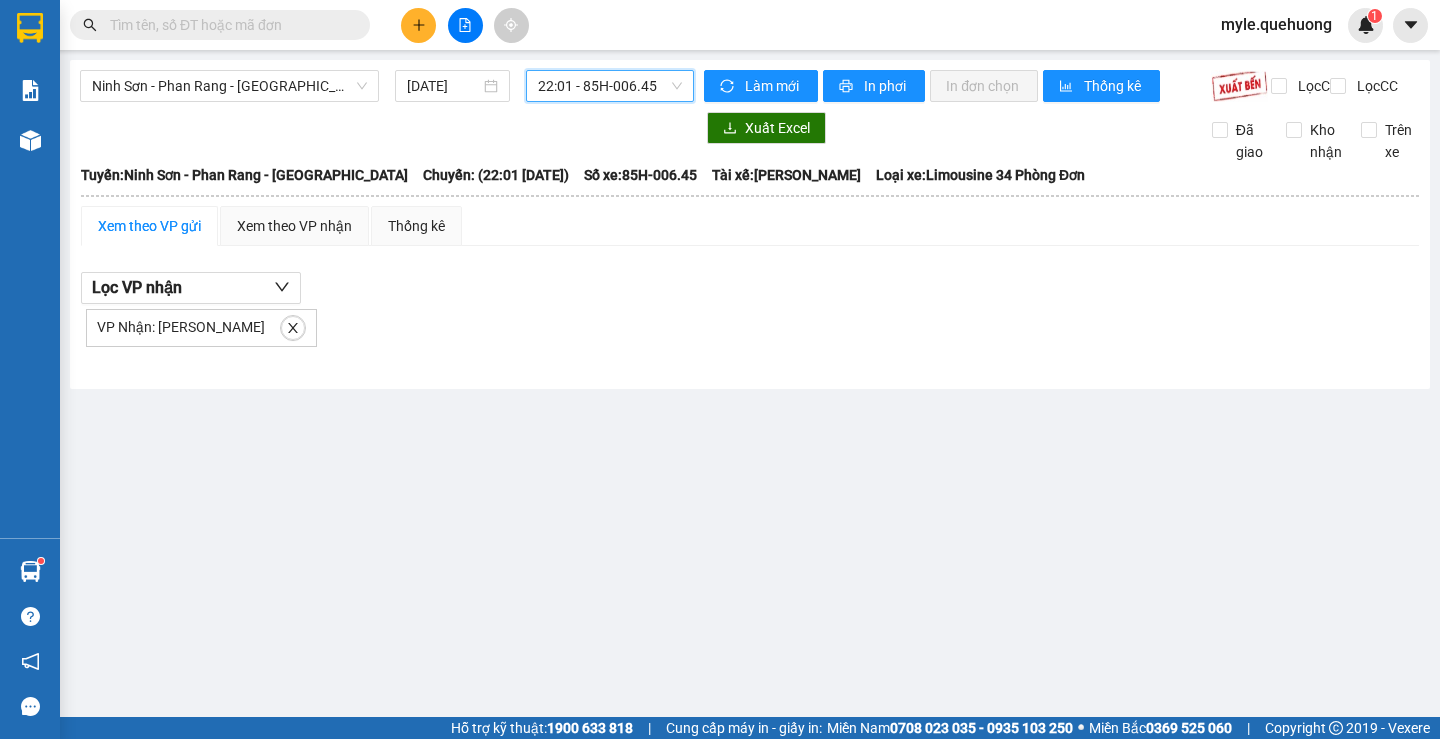 click on "22:01     - 85H-006.45" at bounding box center [610, 86] 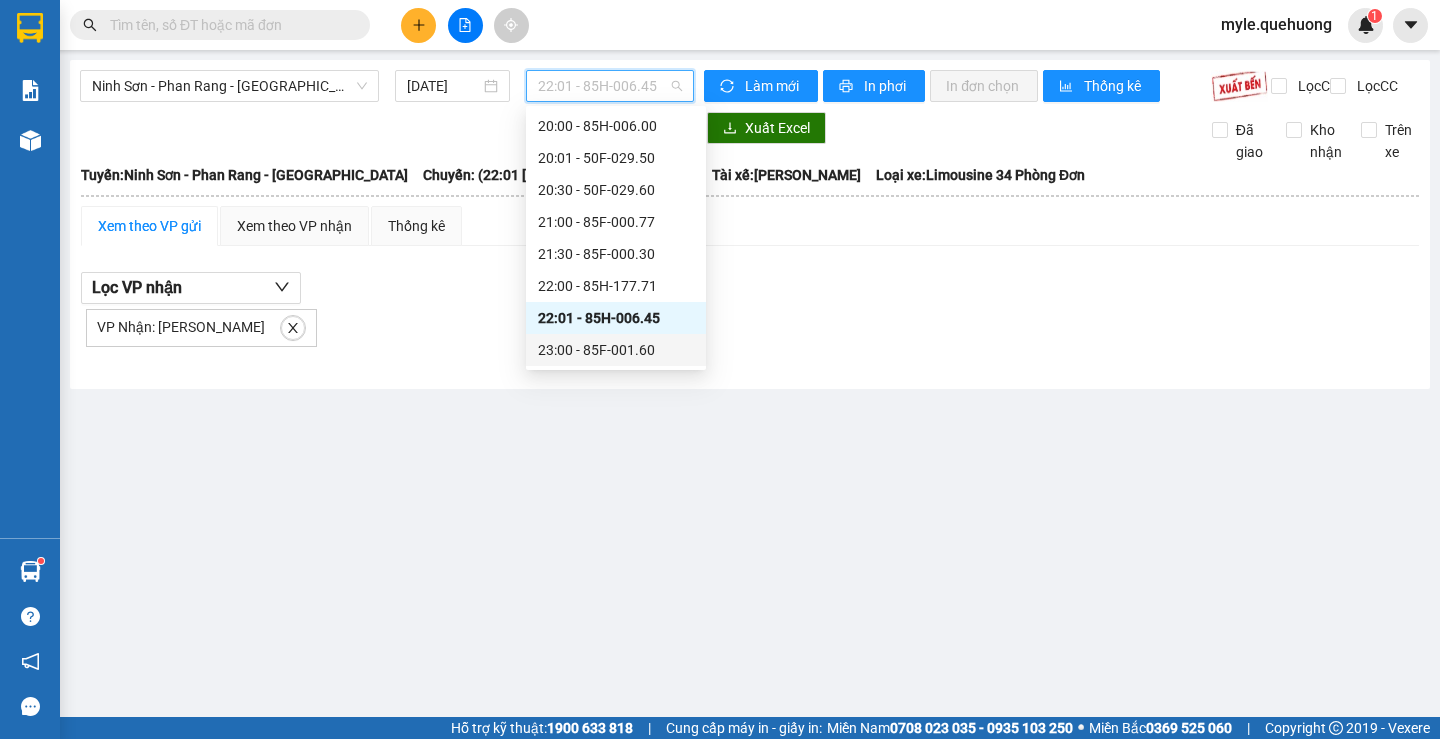 click on "23:00     - 85F-001.60" at bounding box center (616, 350) 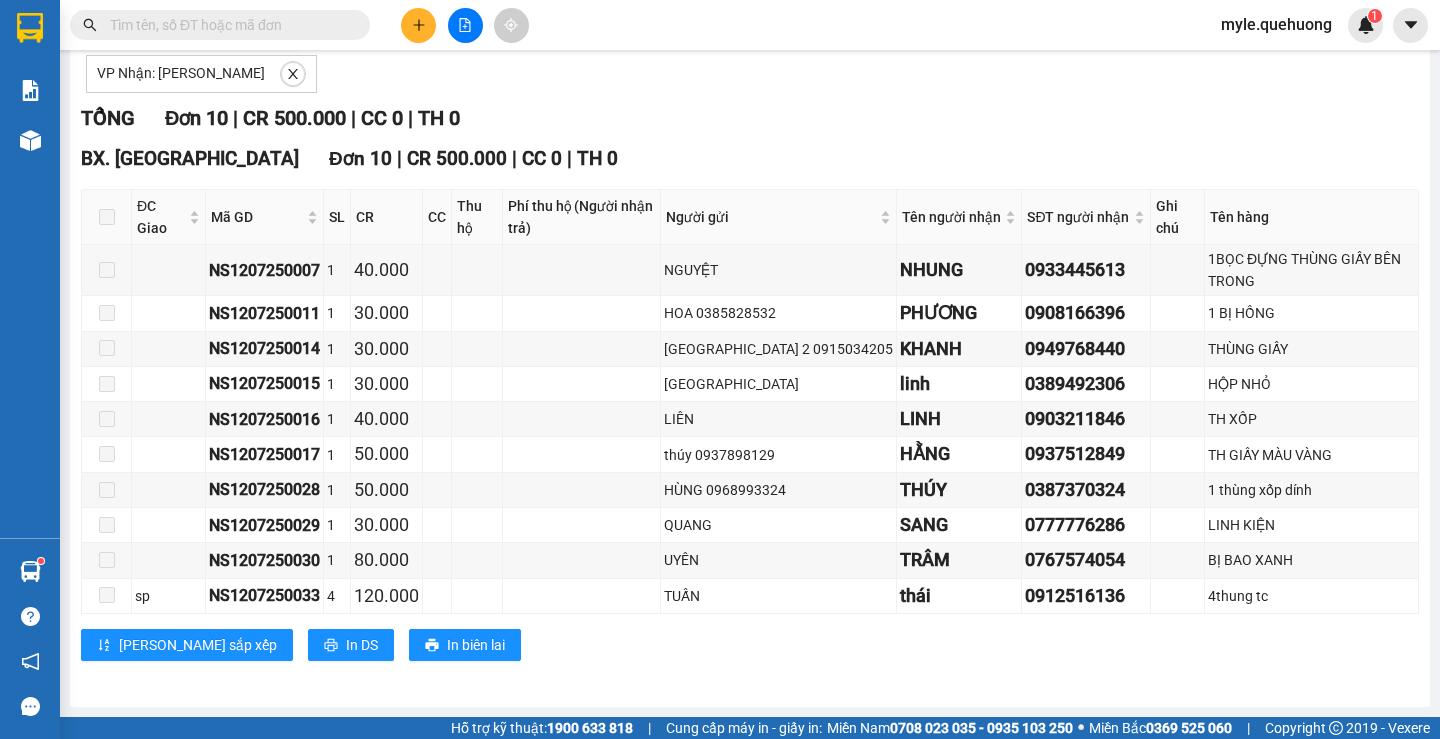 click on "23:00     - 85F-001.60" at bounding box center [610, -168] 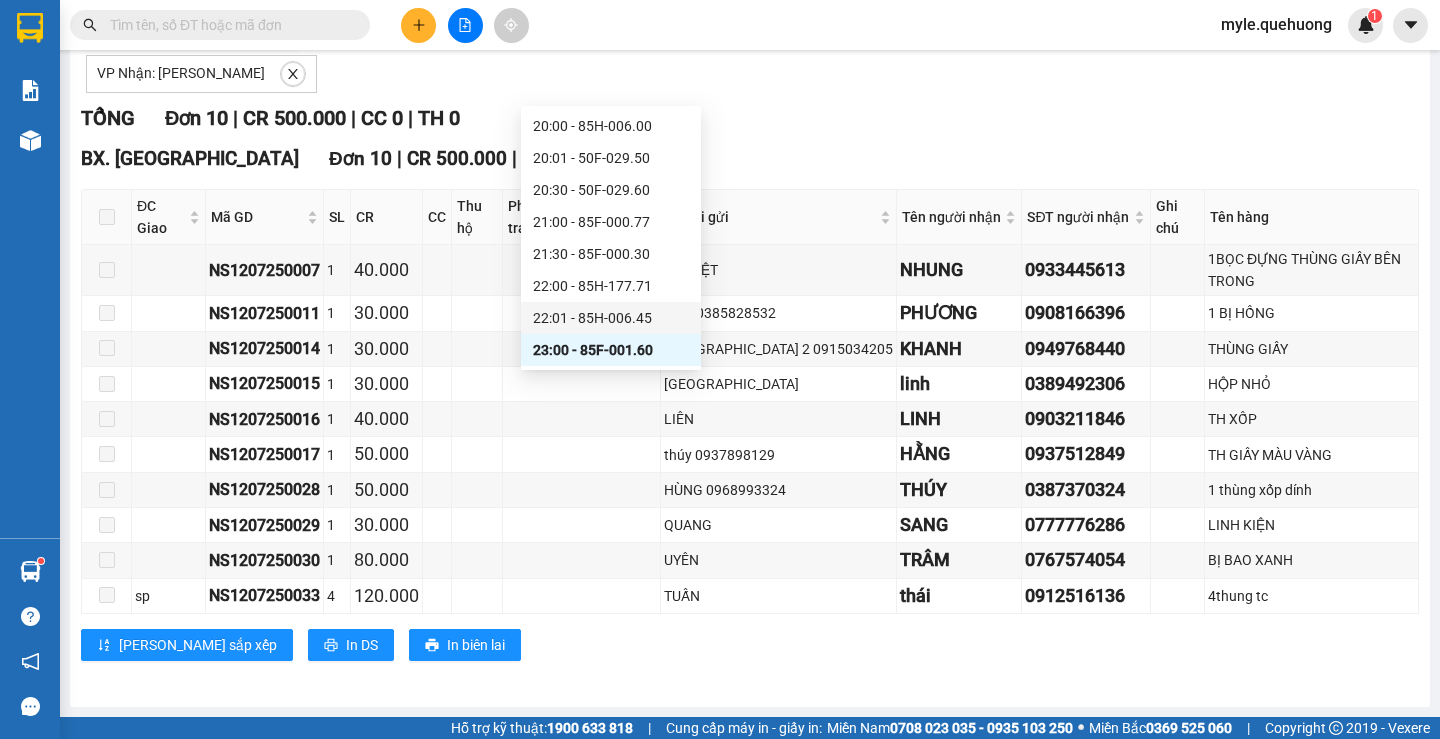 click on "22:01     - 85H-006.45" at bounding box center (611, 318) 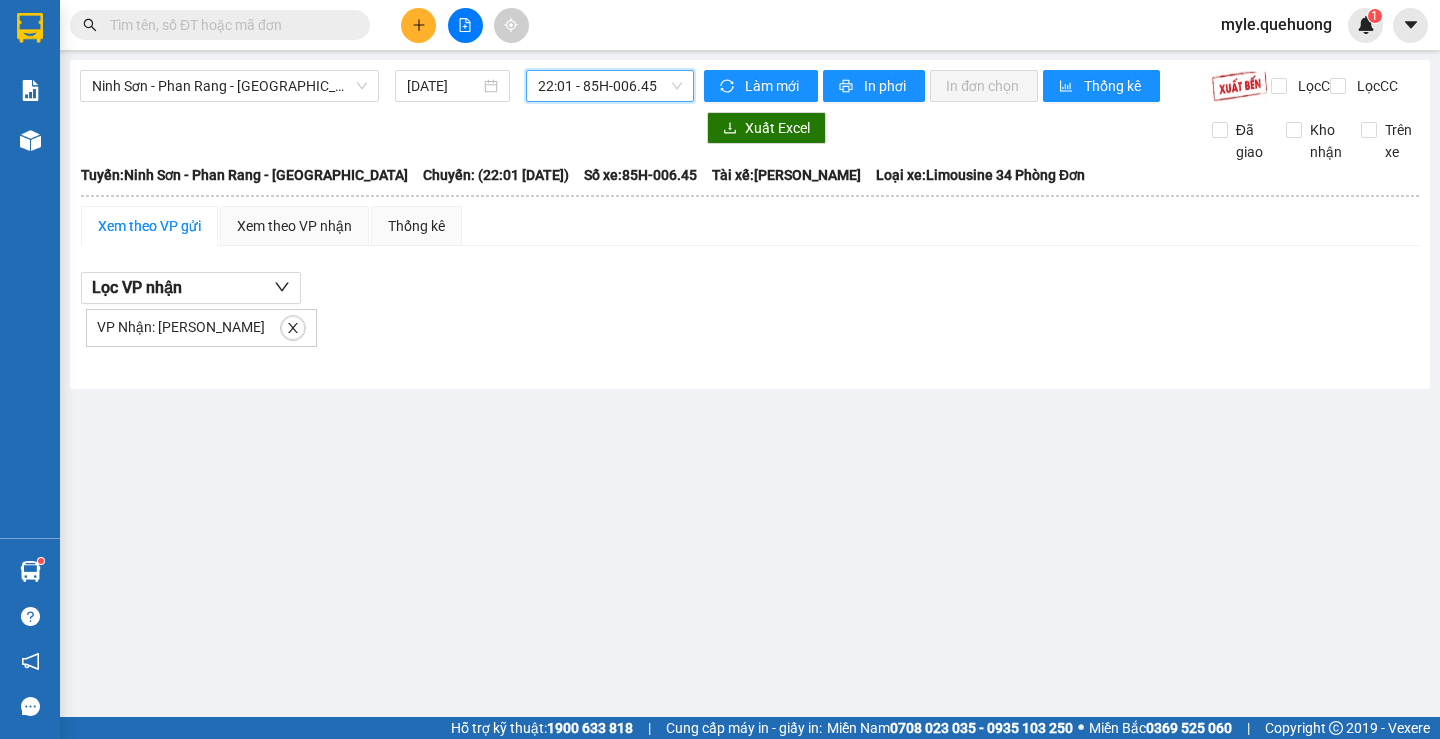 click on "22:01     - 85H-006.45" at bounding box center [610, 86] 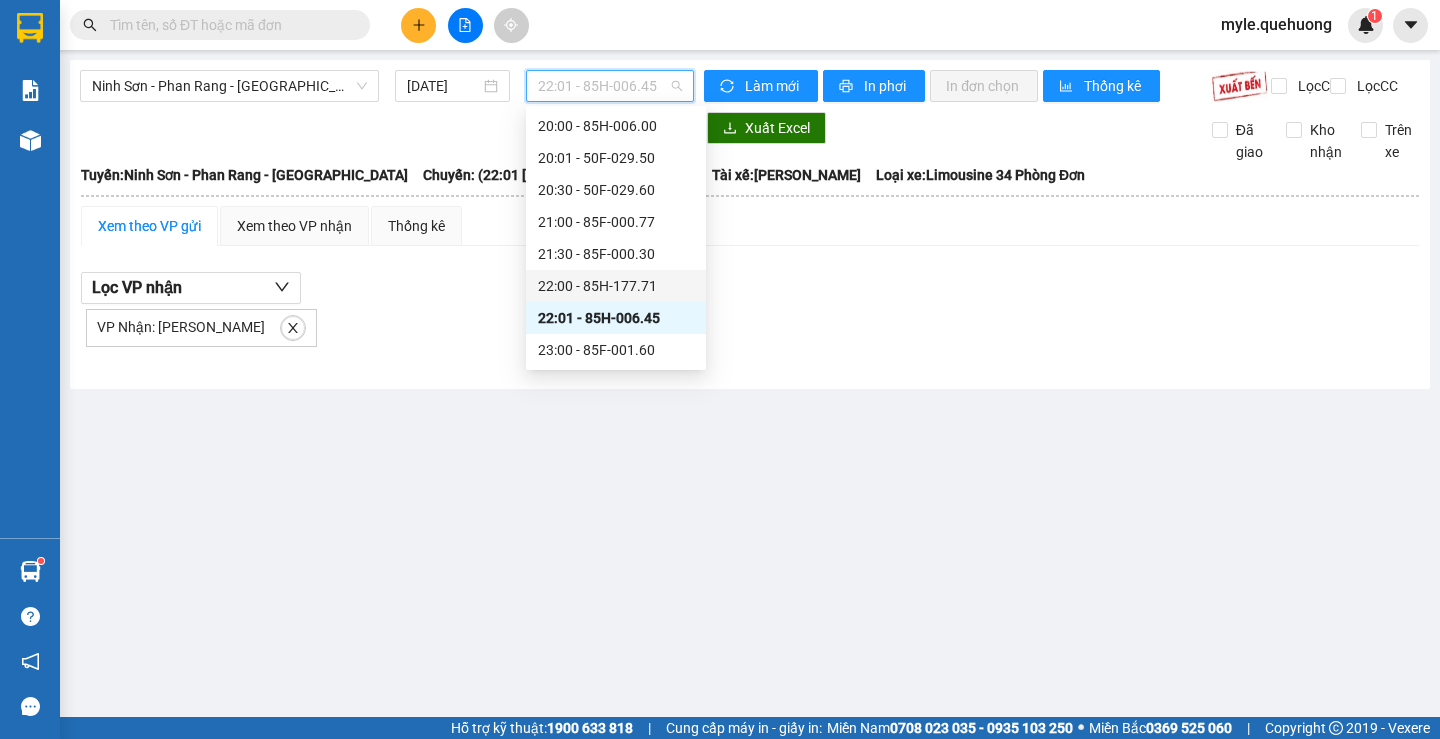 click on "22:00     - 85H-177.71" at bounding box center [616, 286] 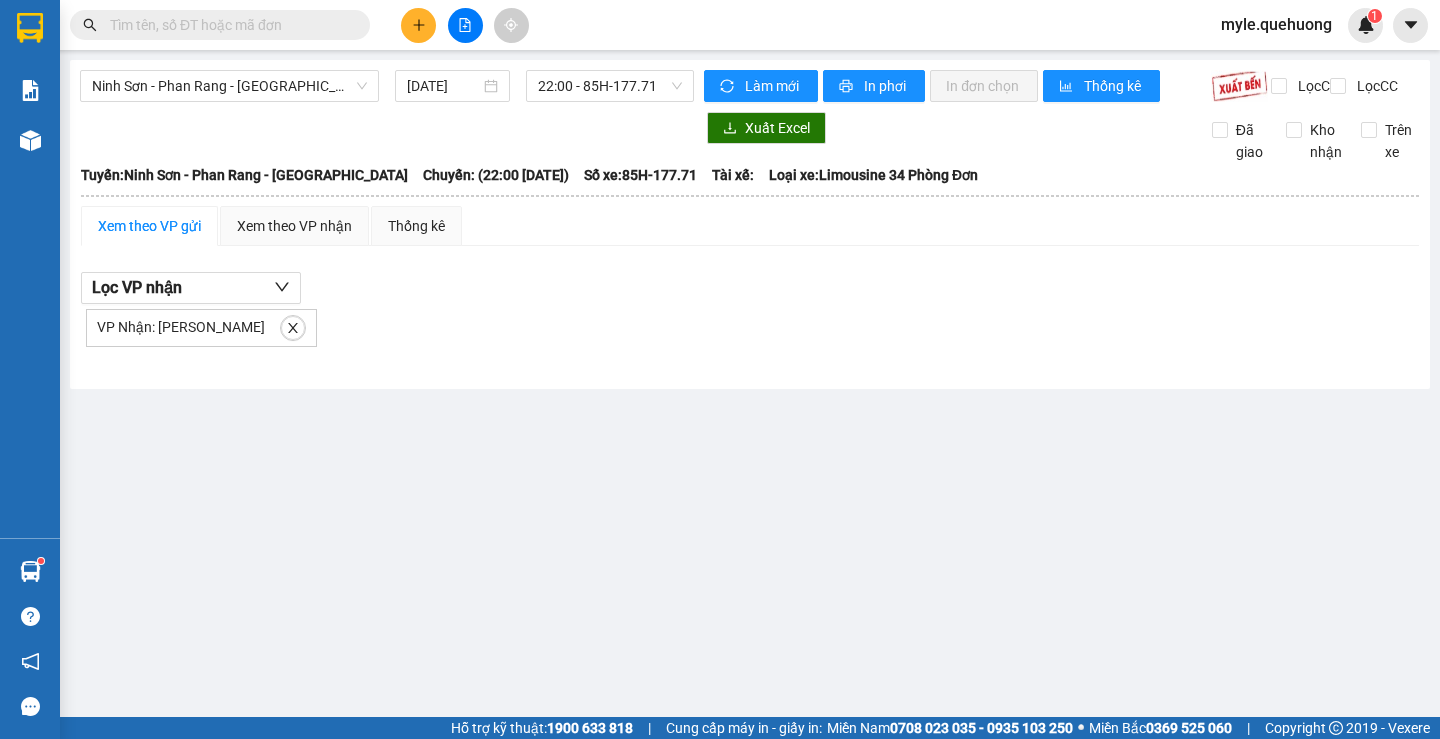 click on "Ninh Sơn - [GEOGRAPHIC_DATA] - Miền Tây [DATE] 22:00     - 85H-177.71" at bounding box center [387, 86] 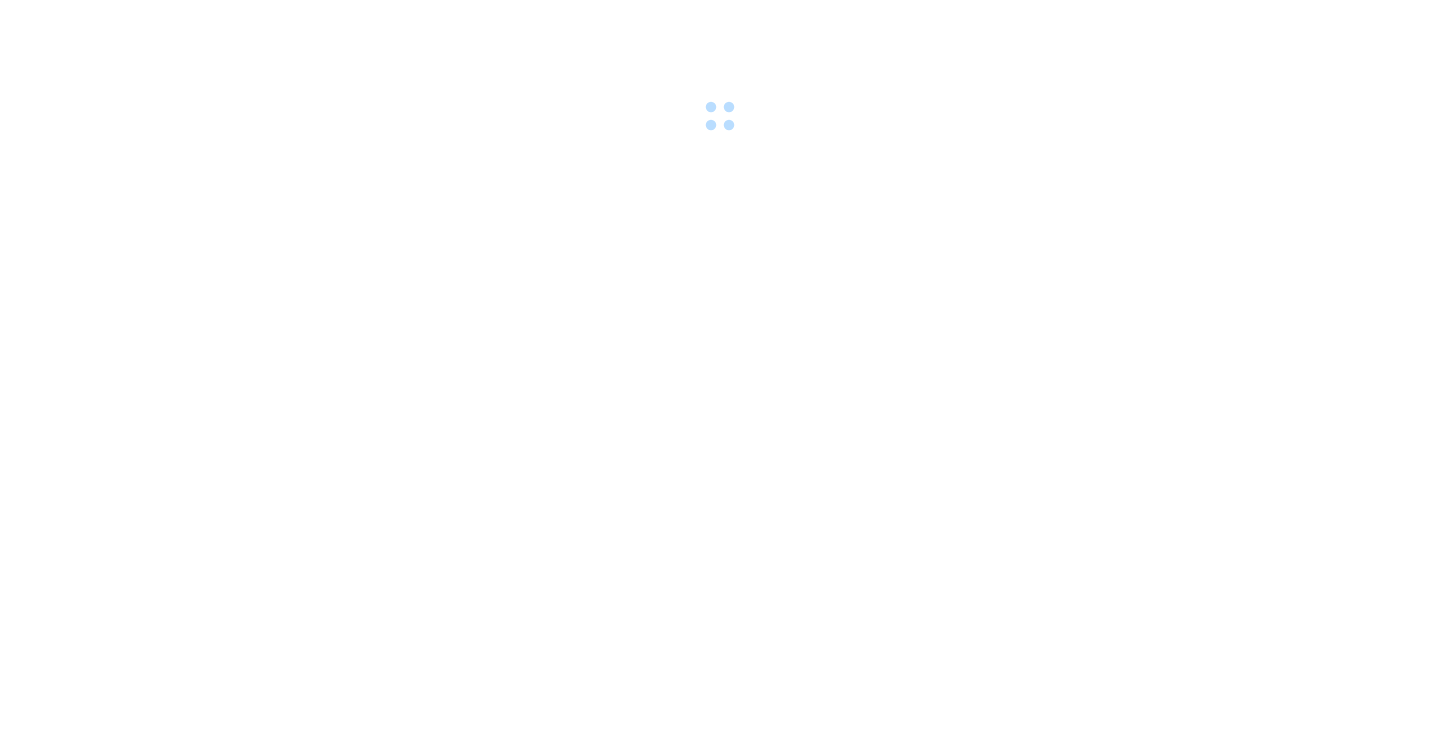 scroll, scrollTop: 0, scrollLeft: 0, axis: both 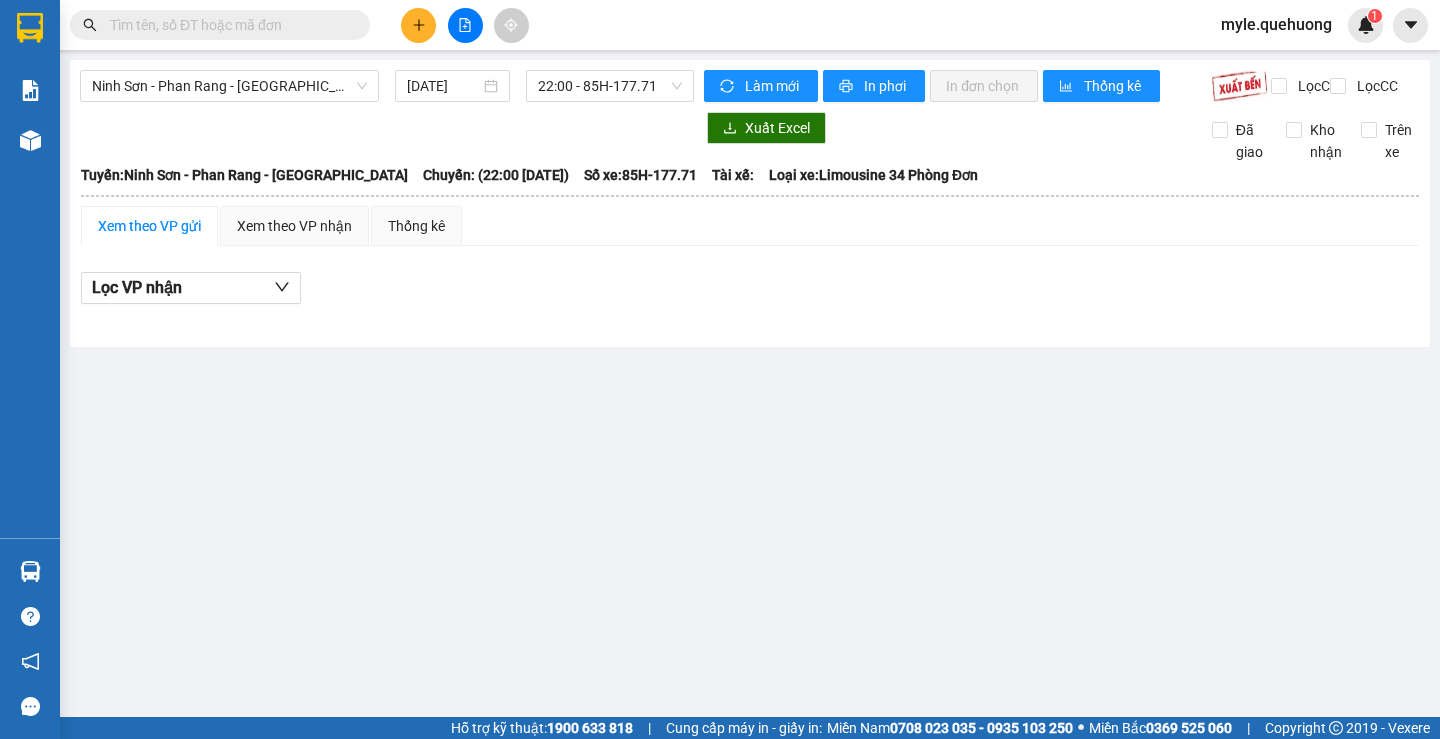 click on "Ninh Sơn - [GEOGRAPHIC_DATA] - Miền Tây [DATE] 22:00     - 85H-177.71" at bounding box center [387, 86] 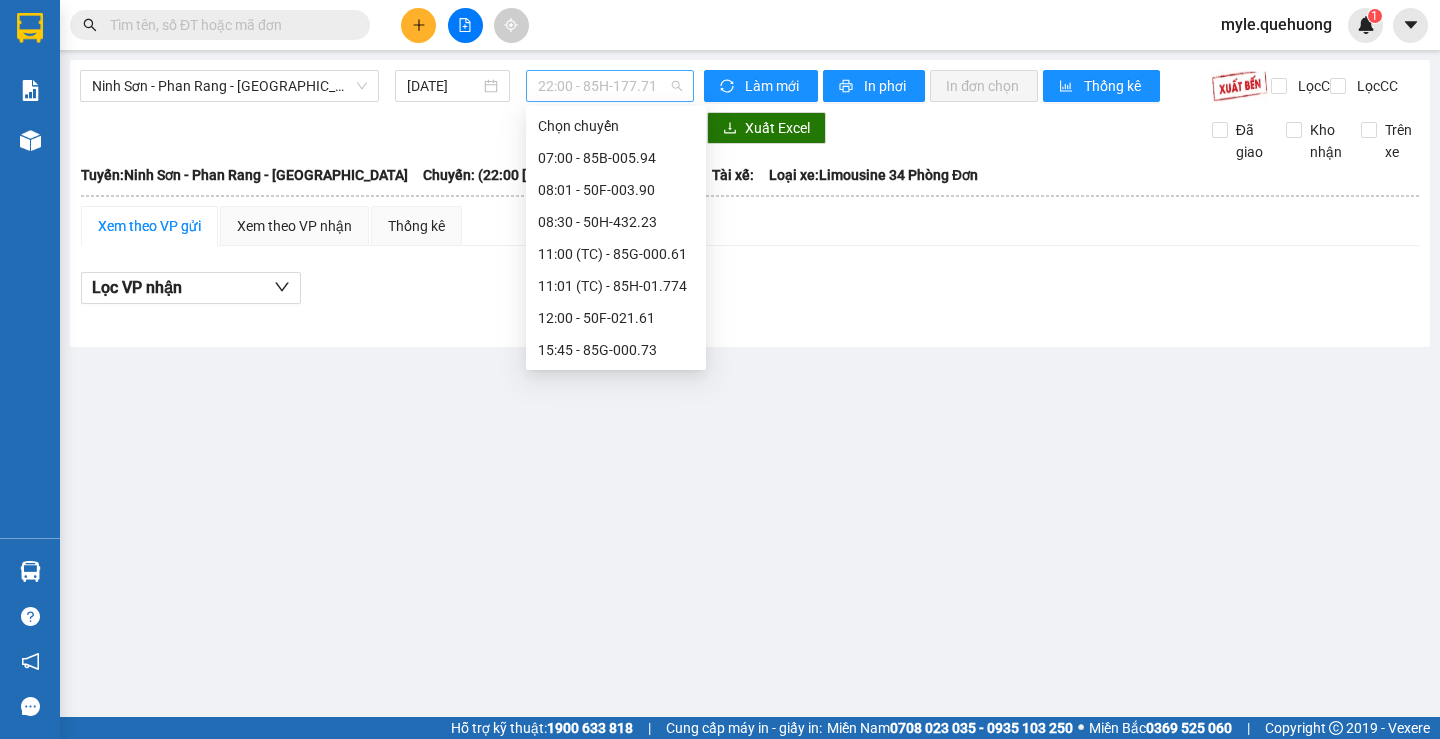click on "22:00     - 85H-177.71" at bounding box center (610, 86) 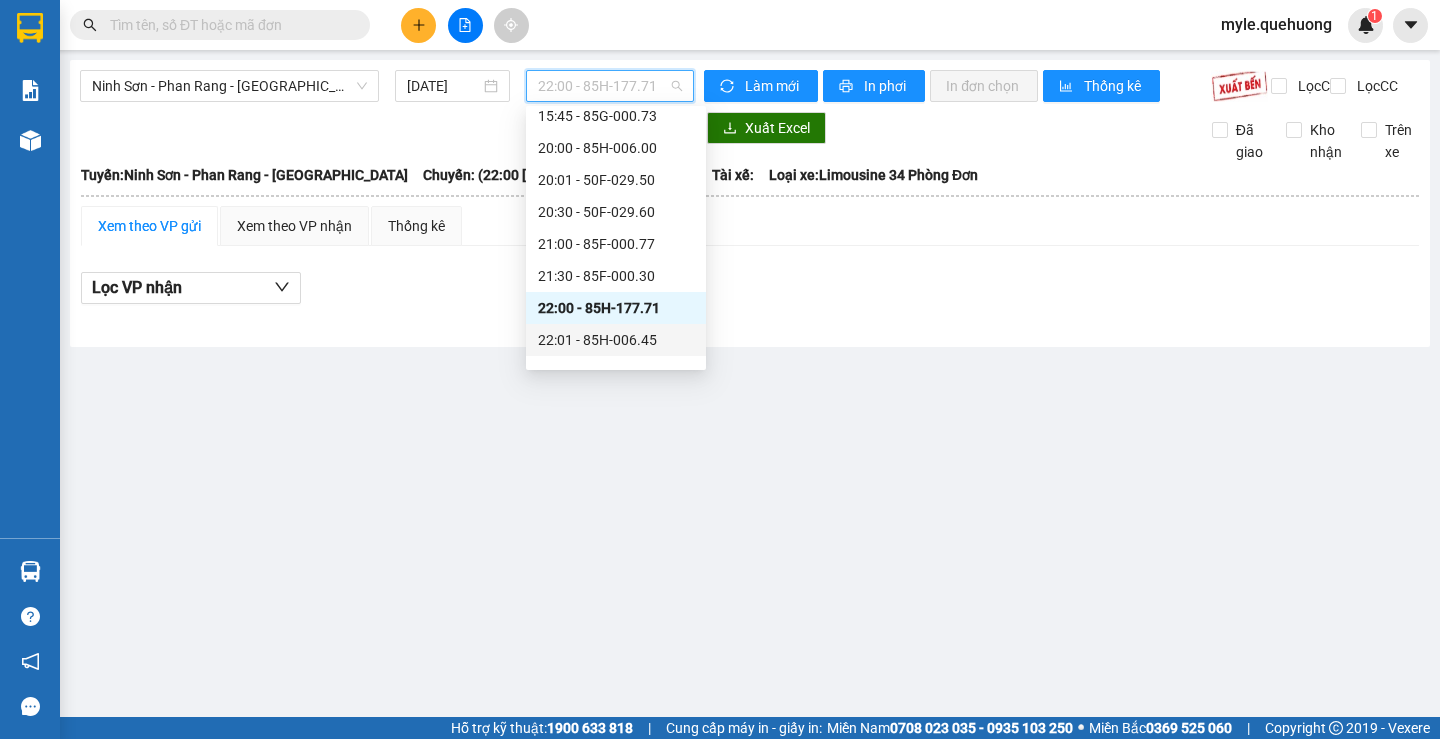 scroll, scrollTop: 256, scrollLeft: 0, axis: vertical 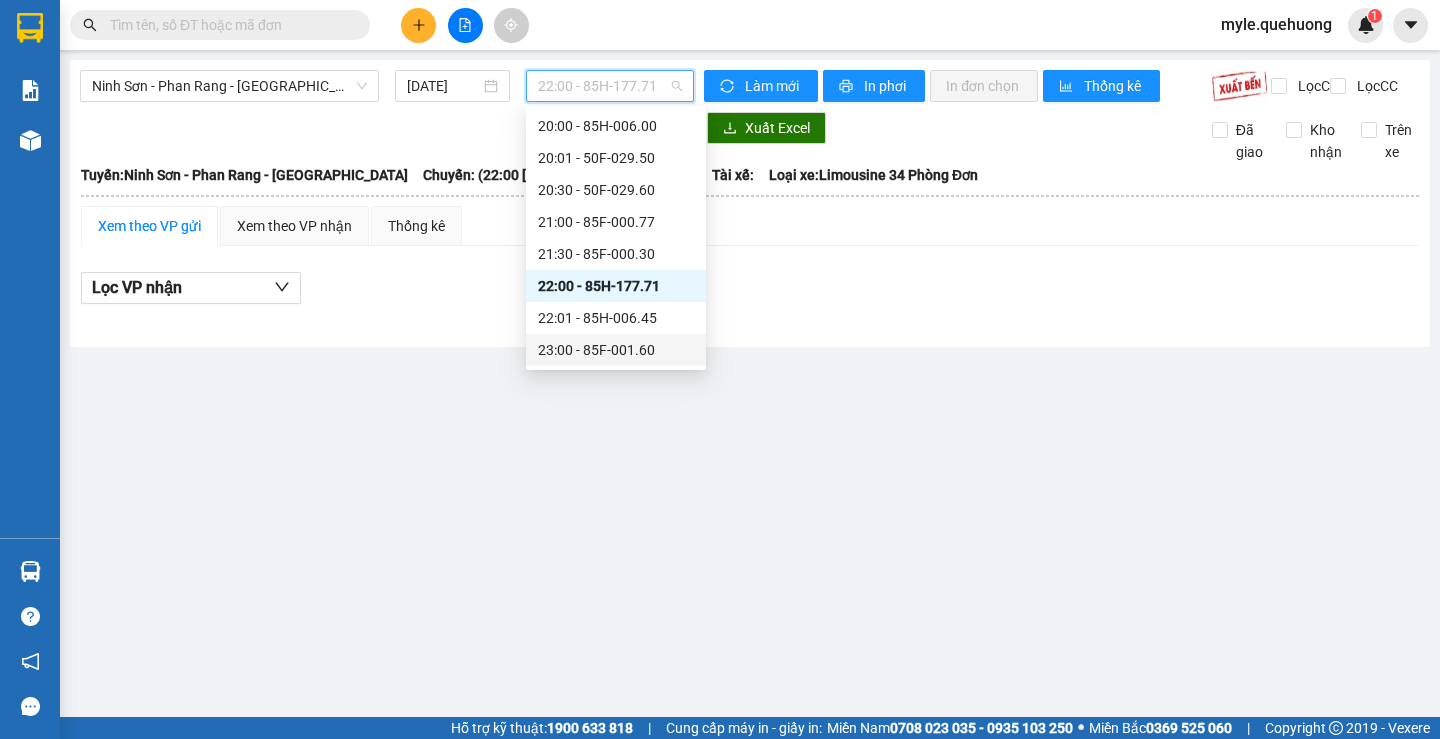 click on "23:00     - 85F-001.60" at bounding box center [616, 350] 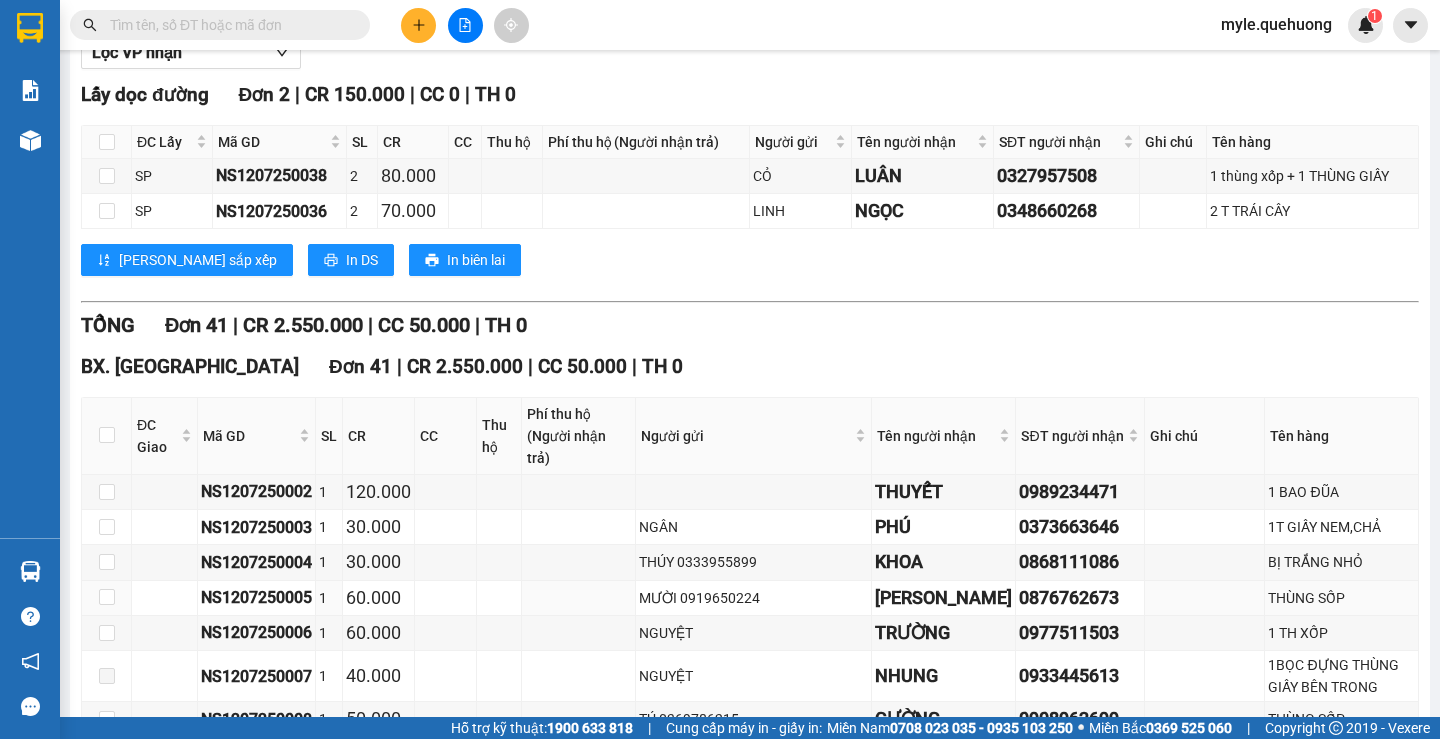 scroll, scrollTop: 0, scrollLeft: 0, axis: both 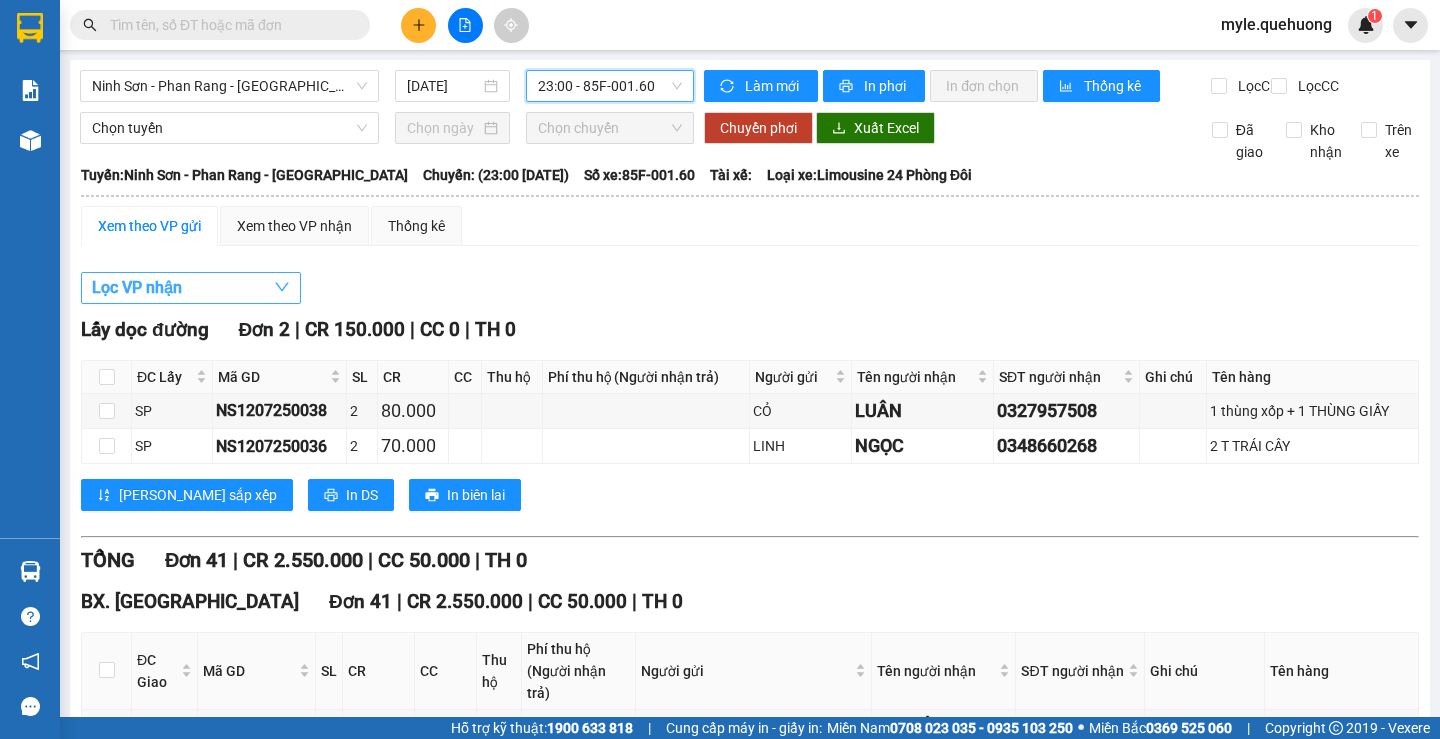 click on "Lọc VP nhận" at bounding box center [191, 288] 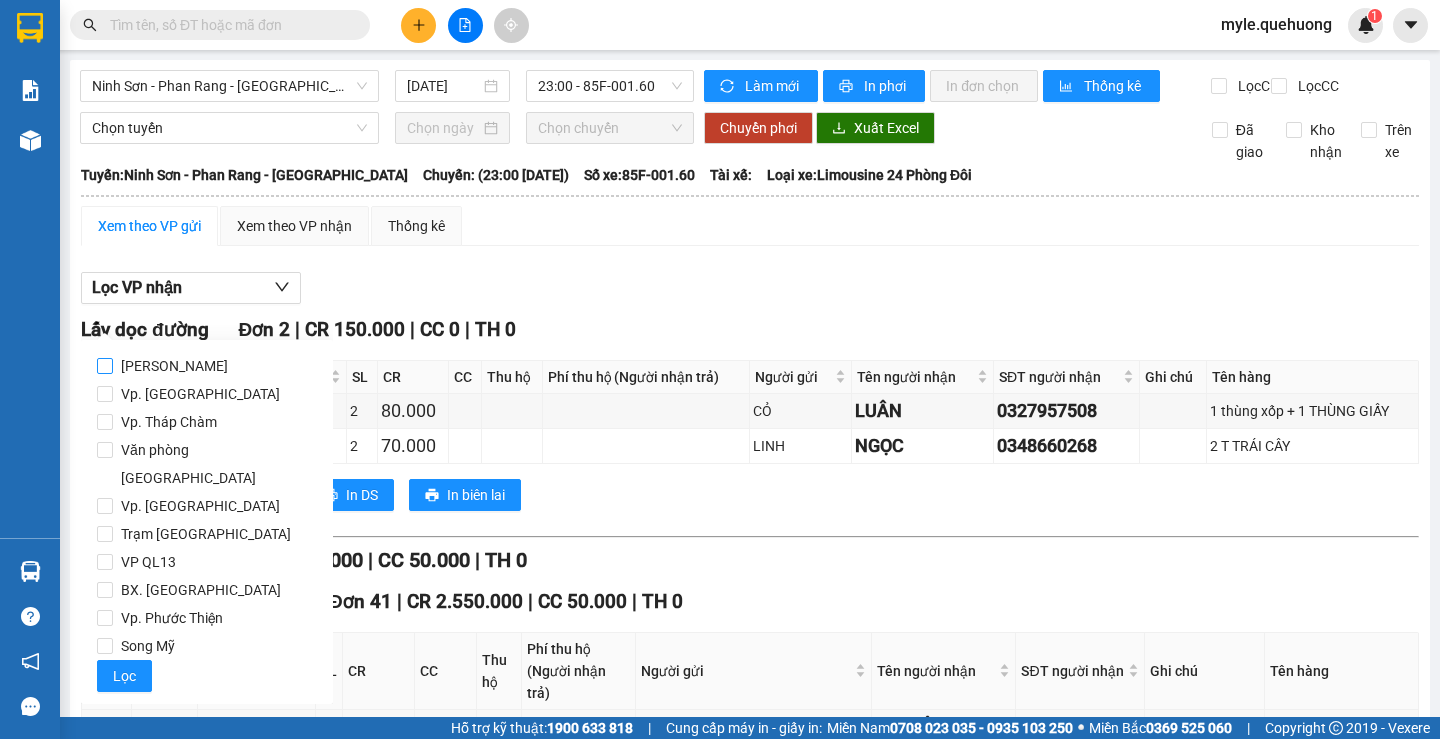 click on "[PERSON_NAME]" at bounding box center [174, 366] 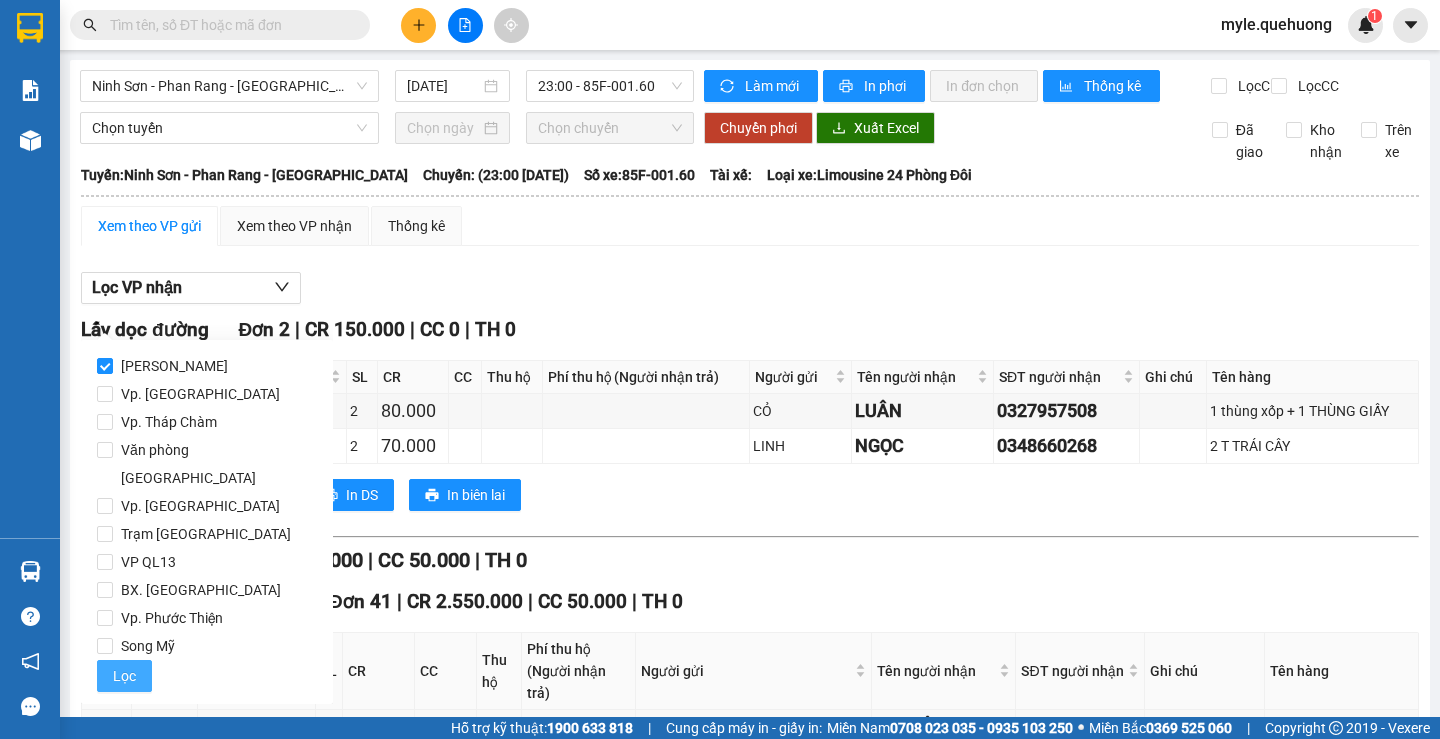 click on "Lọc" at bounding box center (124, 676) 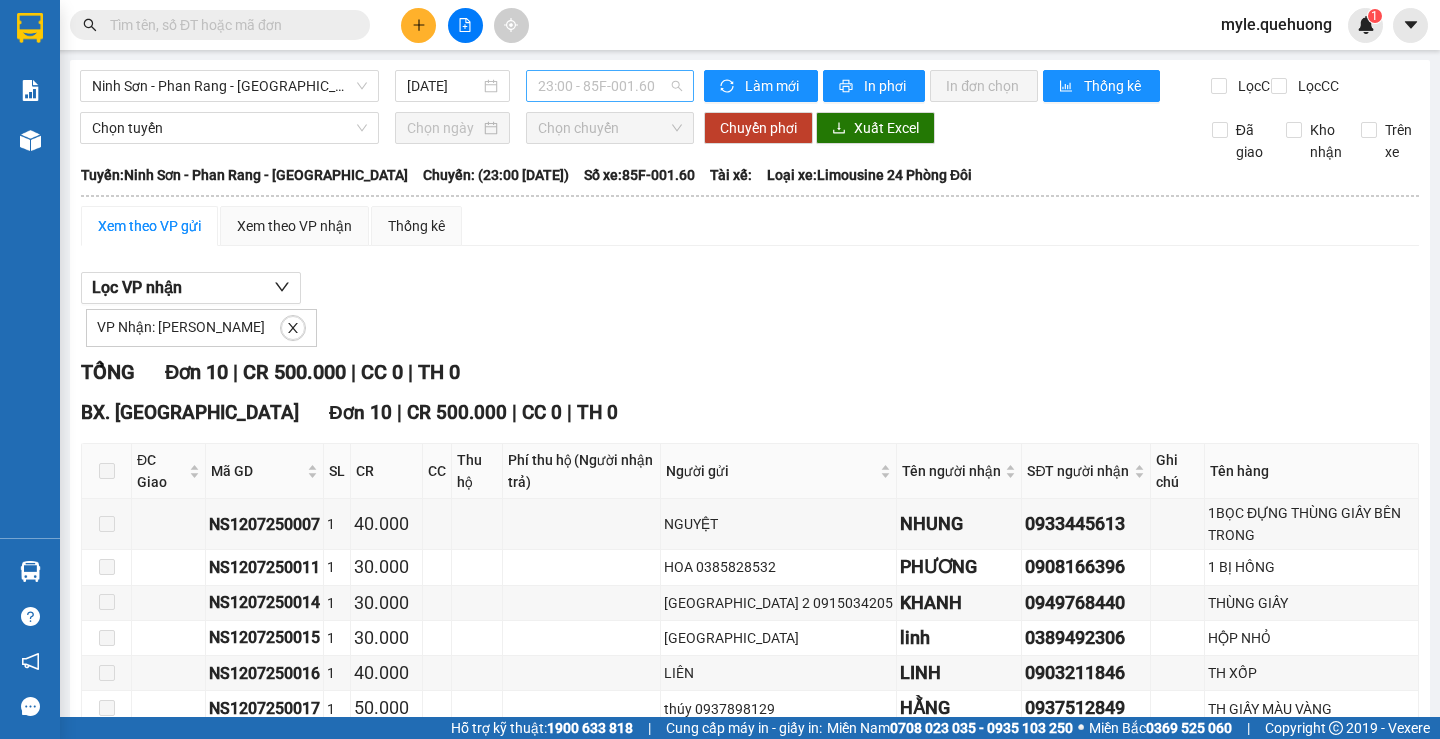 click on "23:00     - 85F-001.60" at bounding box center (610, 86) 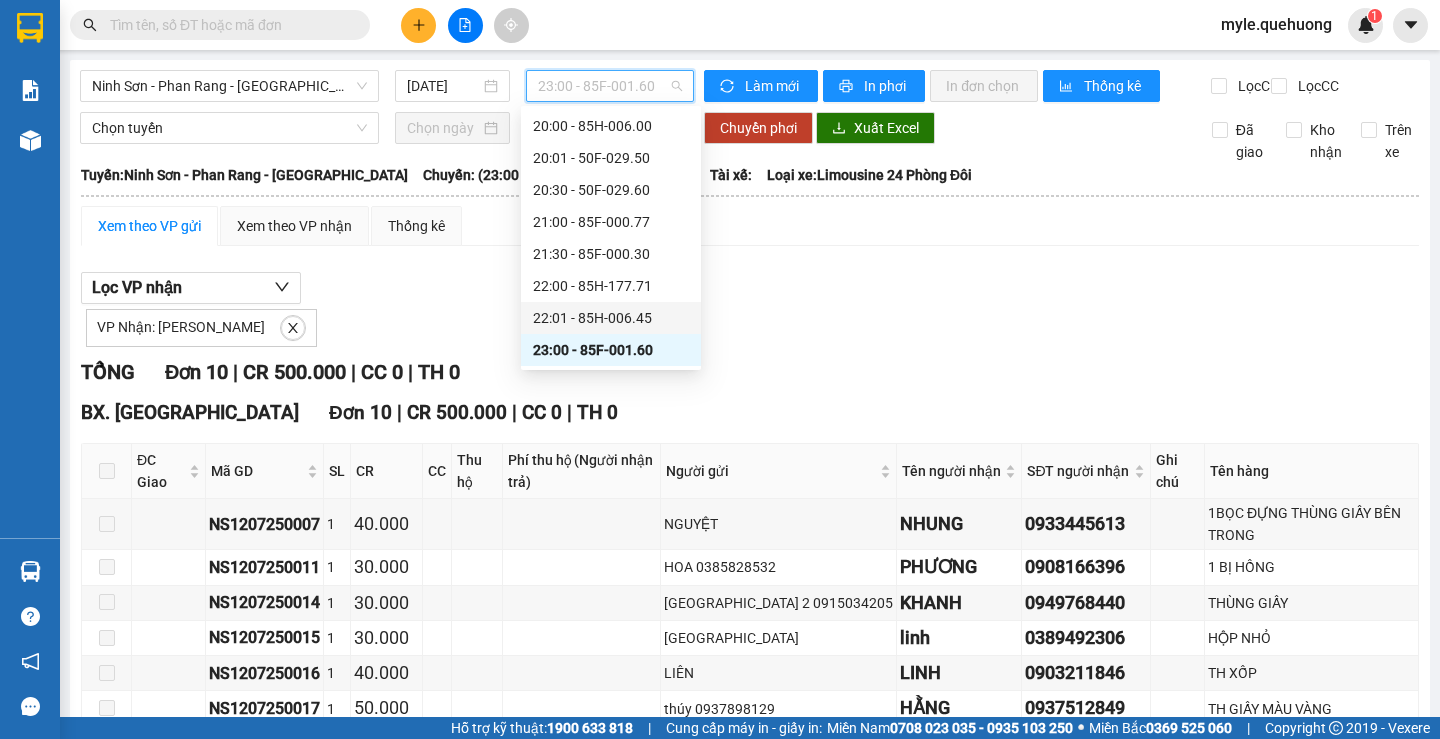click on "22:01     - 85H-006.45" at bounding box center (611, 318) 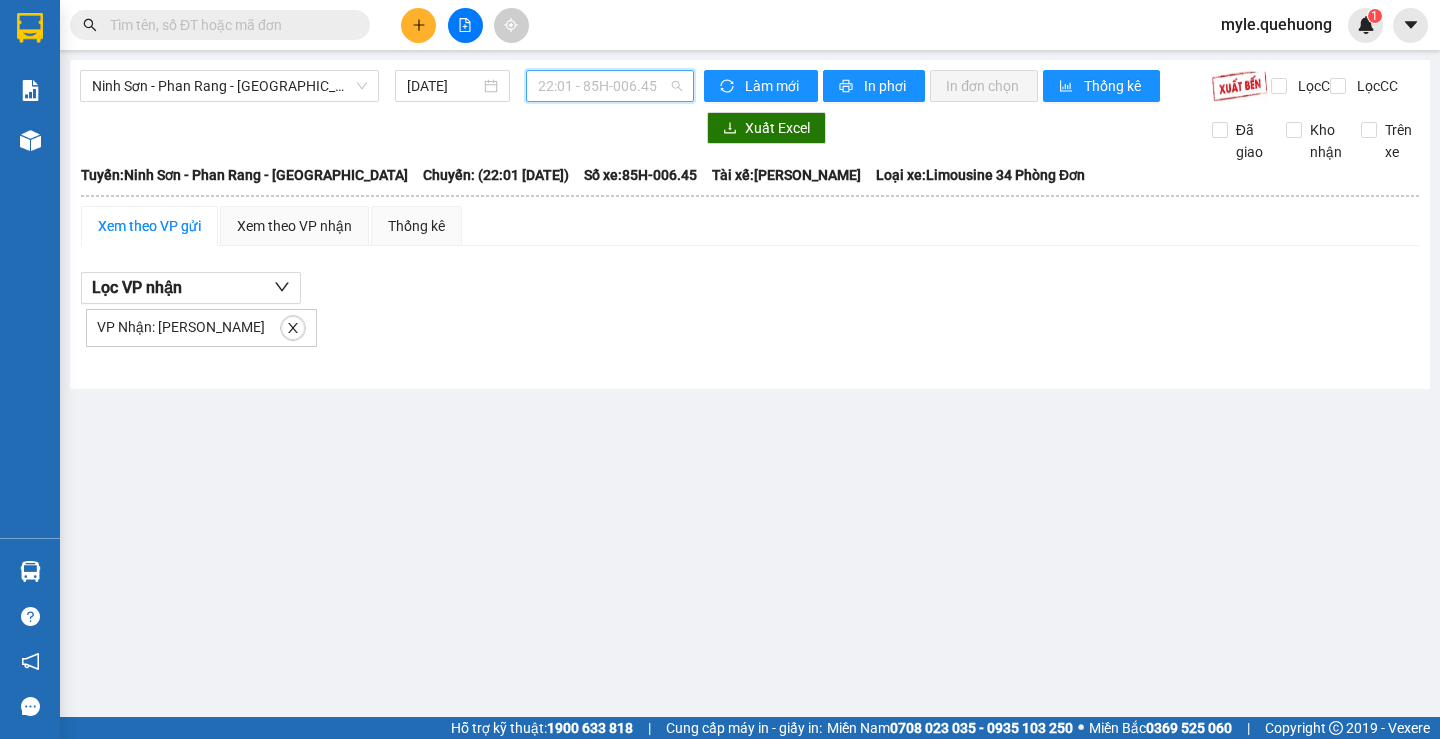 click on "22:01     - 85H-006.45" at bounding box center (610, 86) 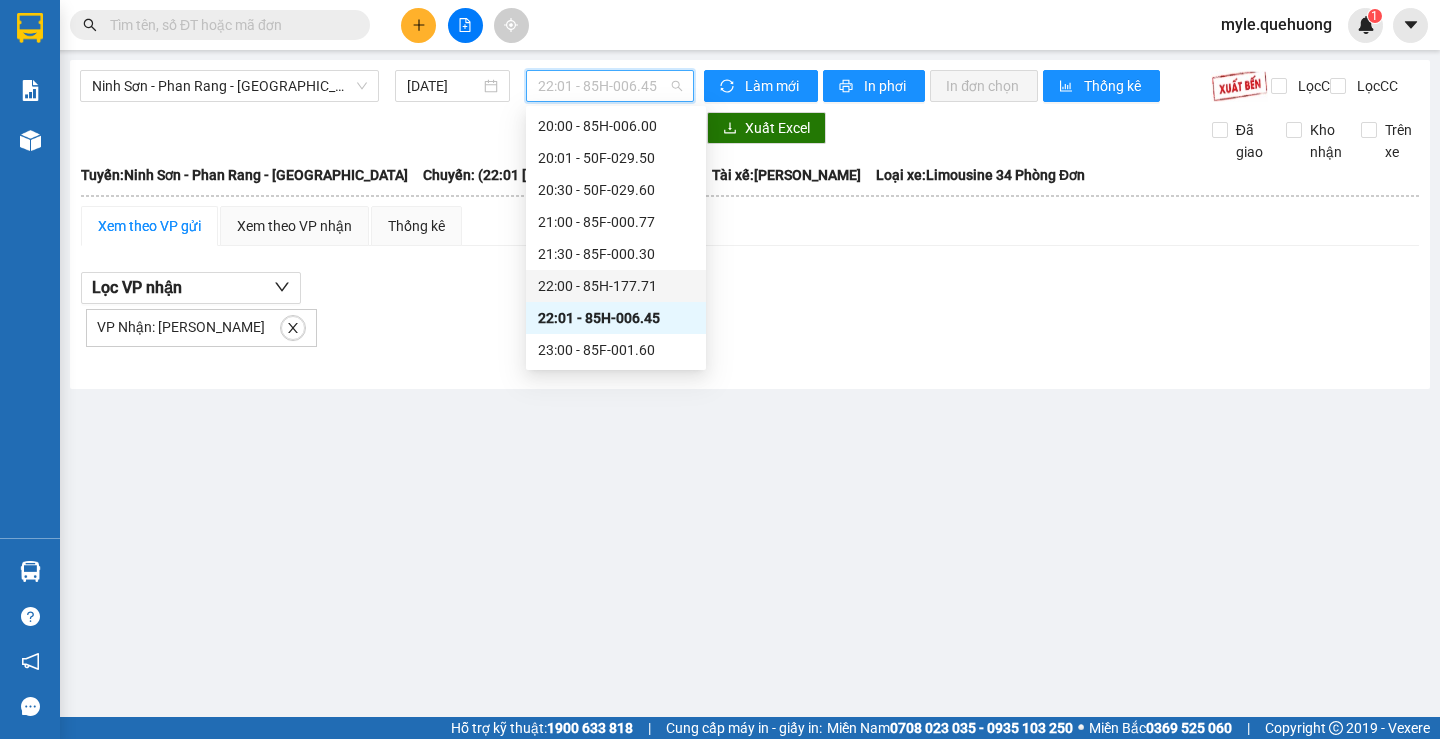 click on "22:00     - 85H-177.71" at bounding box center [616, 286] 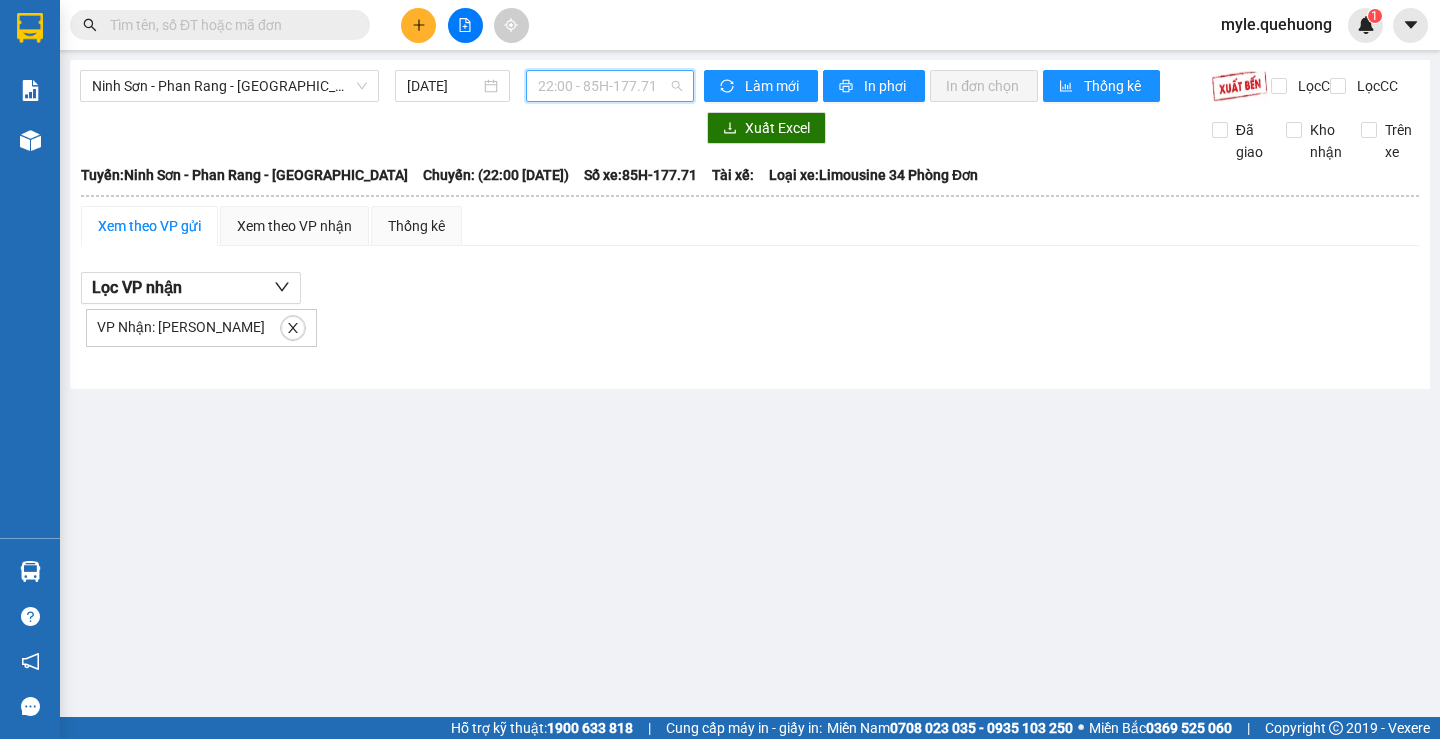 click on "22:00     - 85H-177.71" at bounding box center [610, 86] 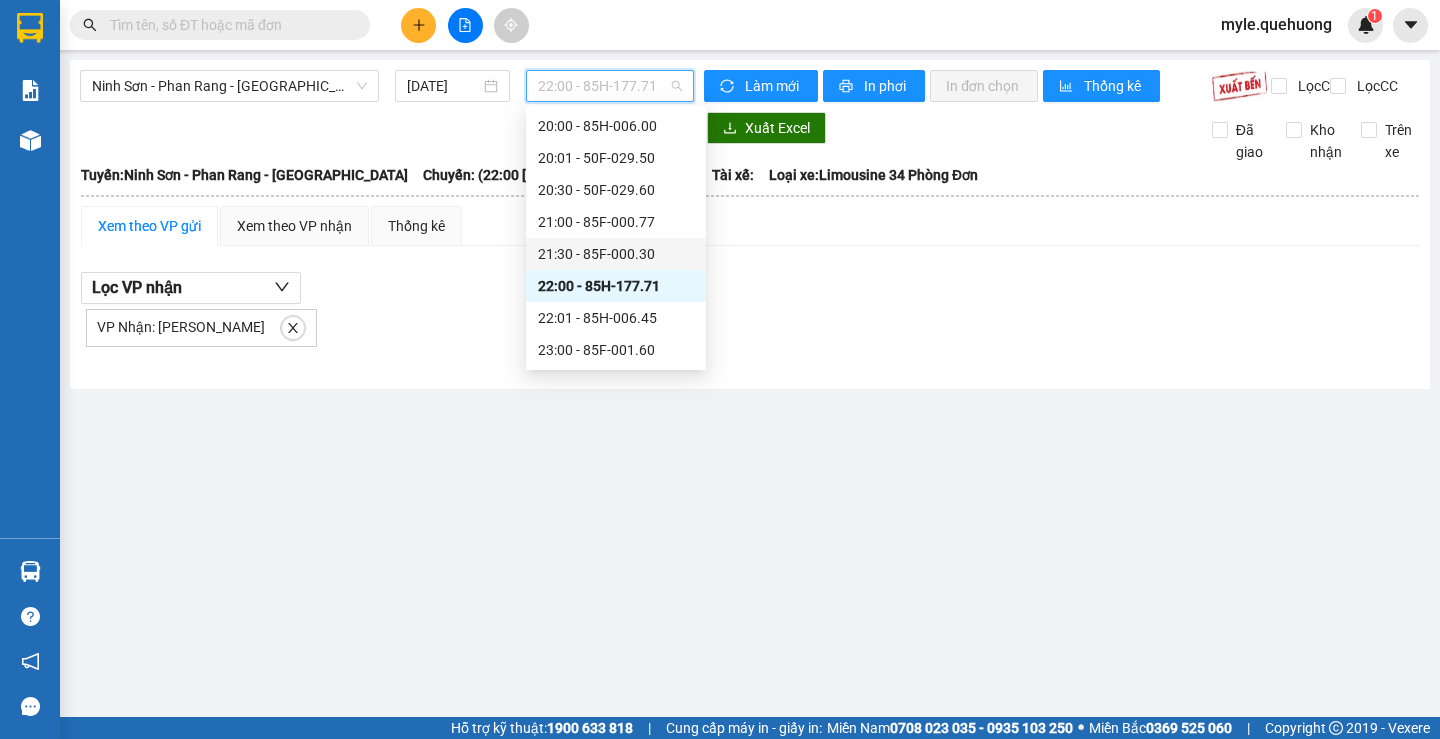 click on "21:30     - 85F-000.30" at bounding box center [616, 254] 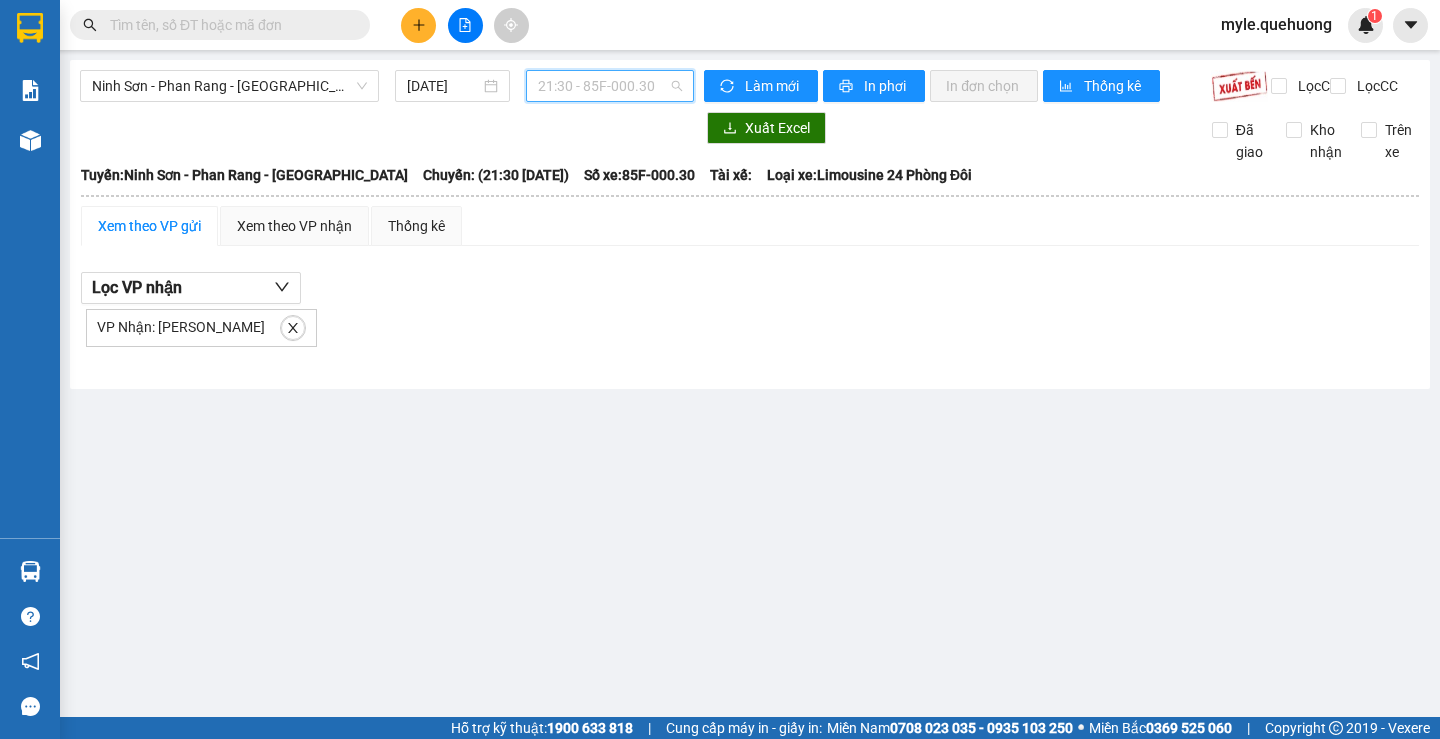 click on "21:30     - 85F-000.30" at bounding box center [610, 86] 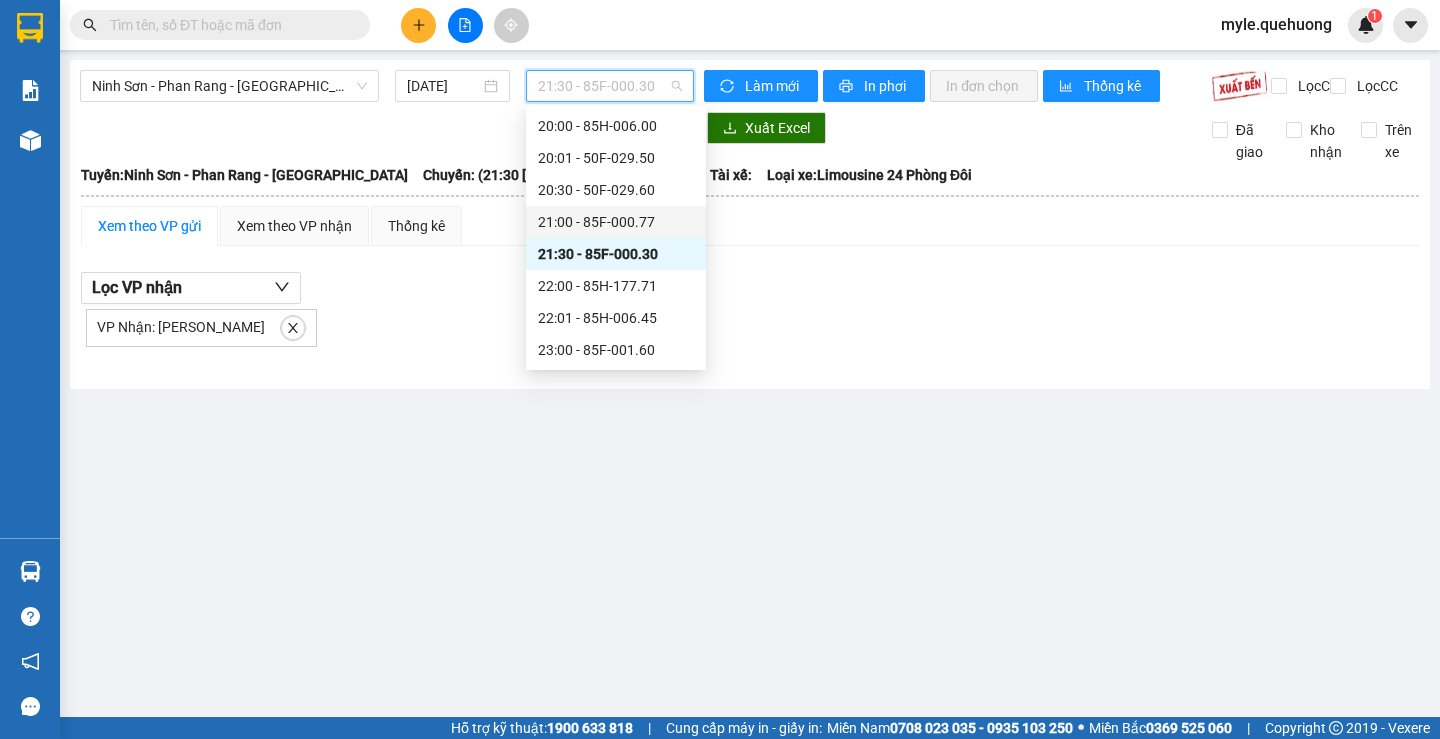 click on "21:00     - 85F-000.77" at bounding box center [616, 222] 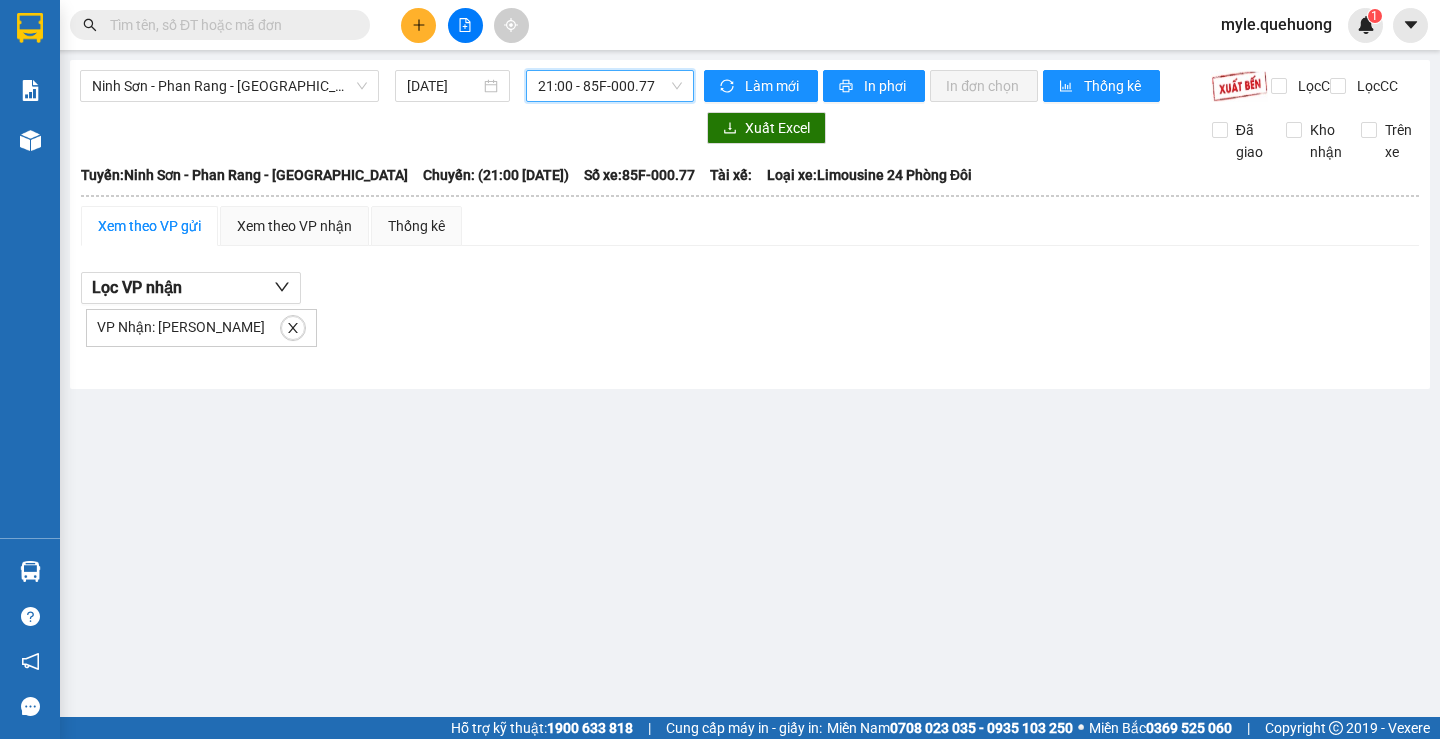 click on "21:00     - 85F-000.77" at bounding box center (610, 86) 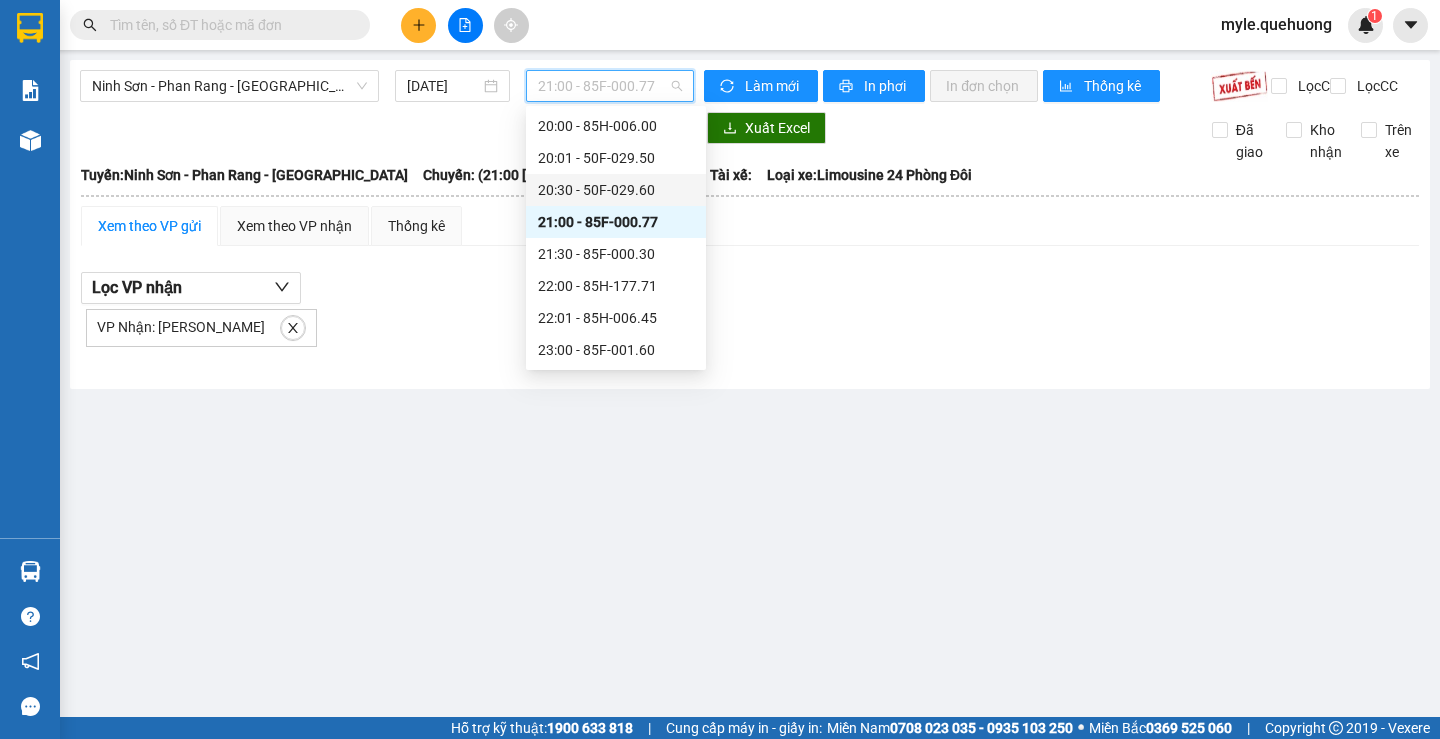 click on "20:30     - 50F-029.60" at bounding box center (616, 190) 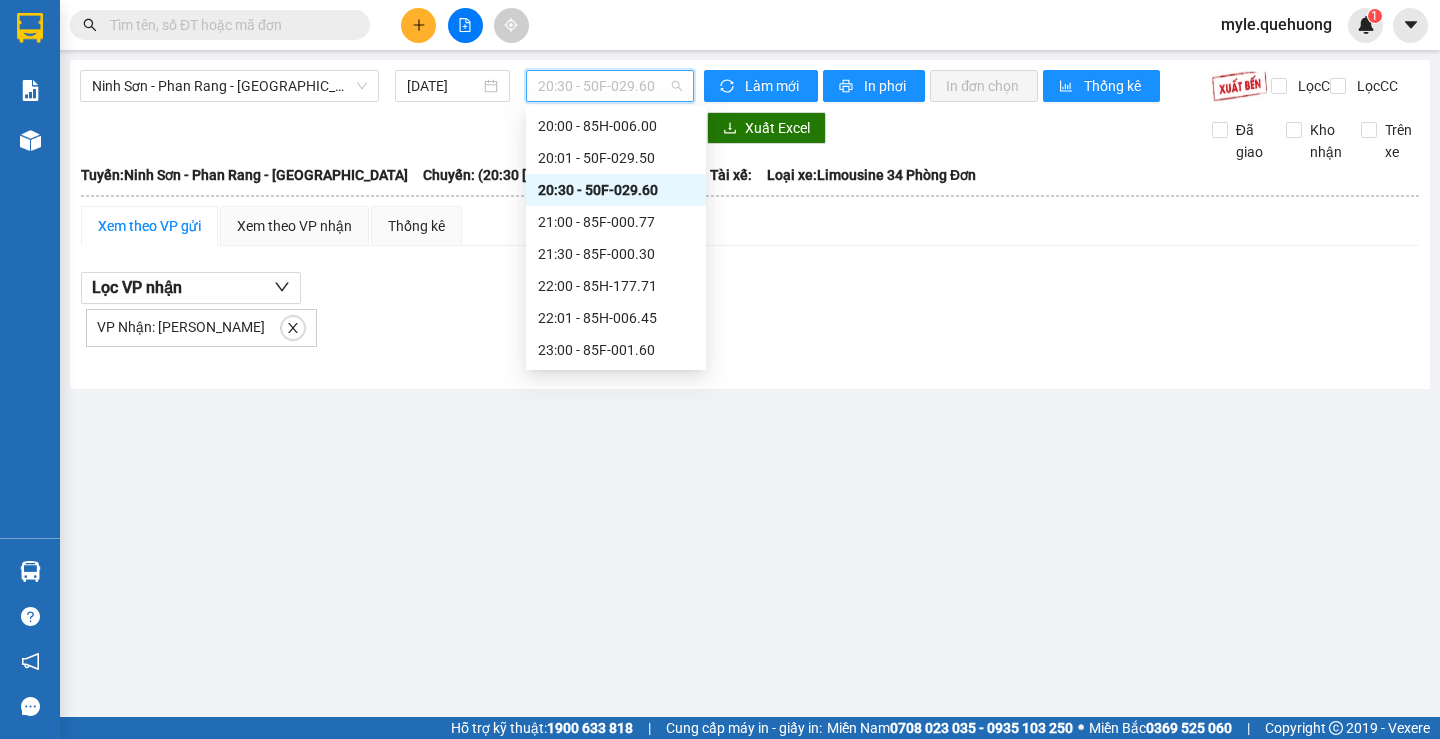 click on "20:30     - 50F-029.60" at bounding box center (610, 86) 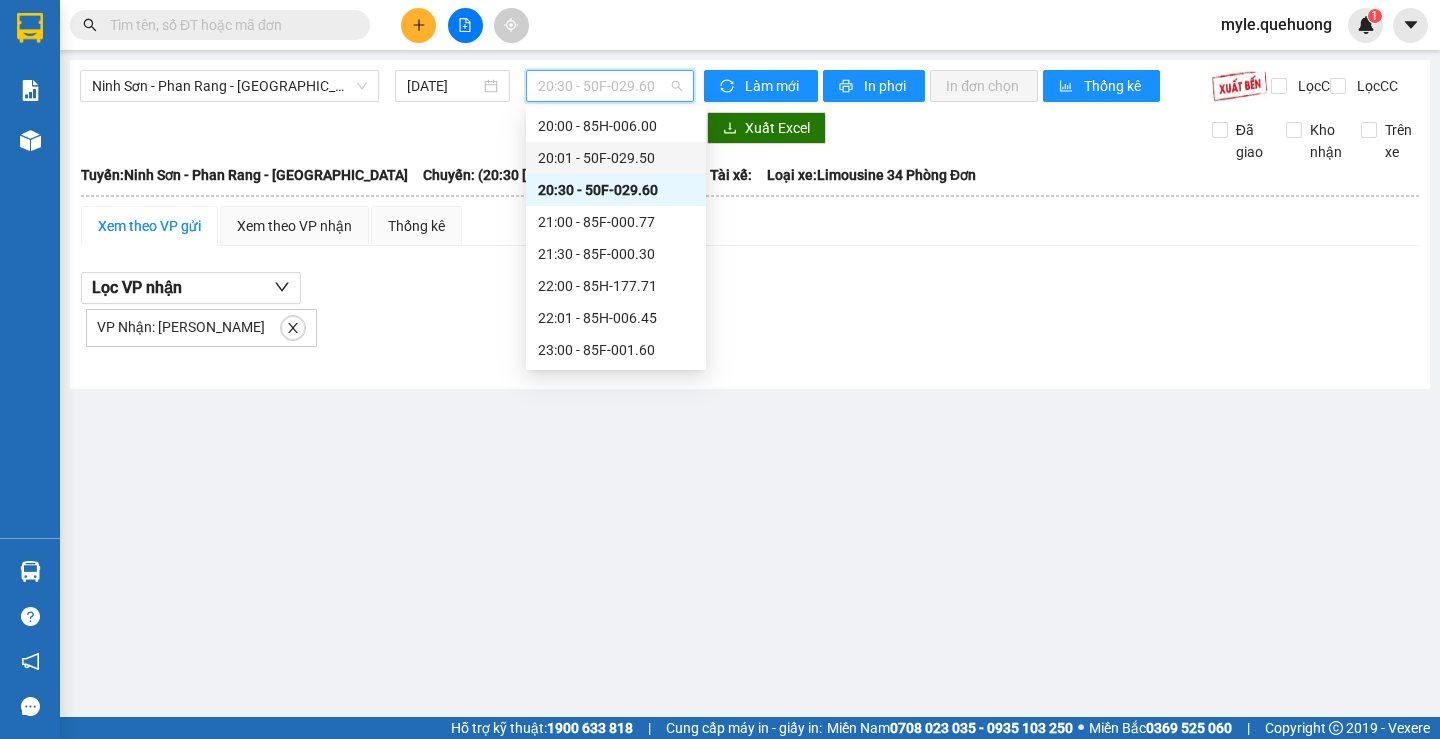 click on "20:01     - 50F-029.50" at bounding box center (616, 158) 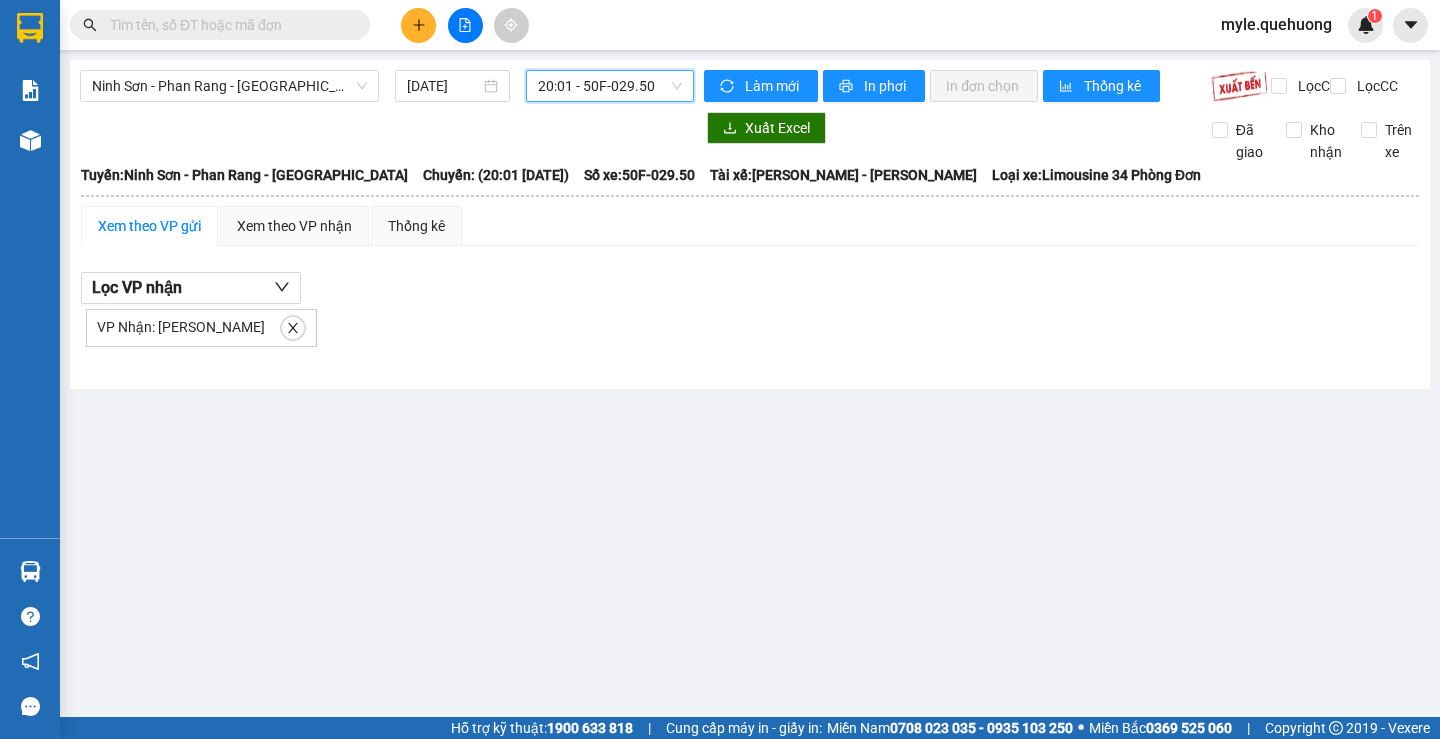 click on "20:01     - 50F-029.50" at bounding box center [610, 86] 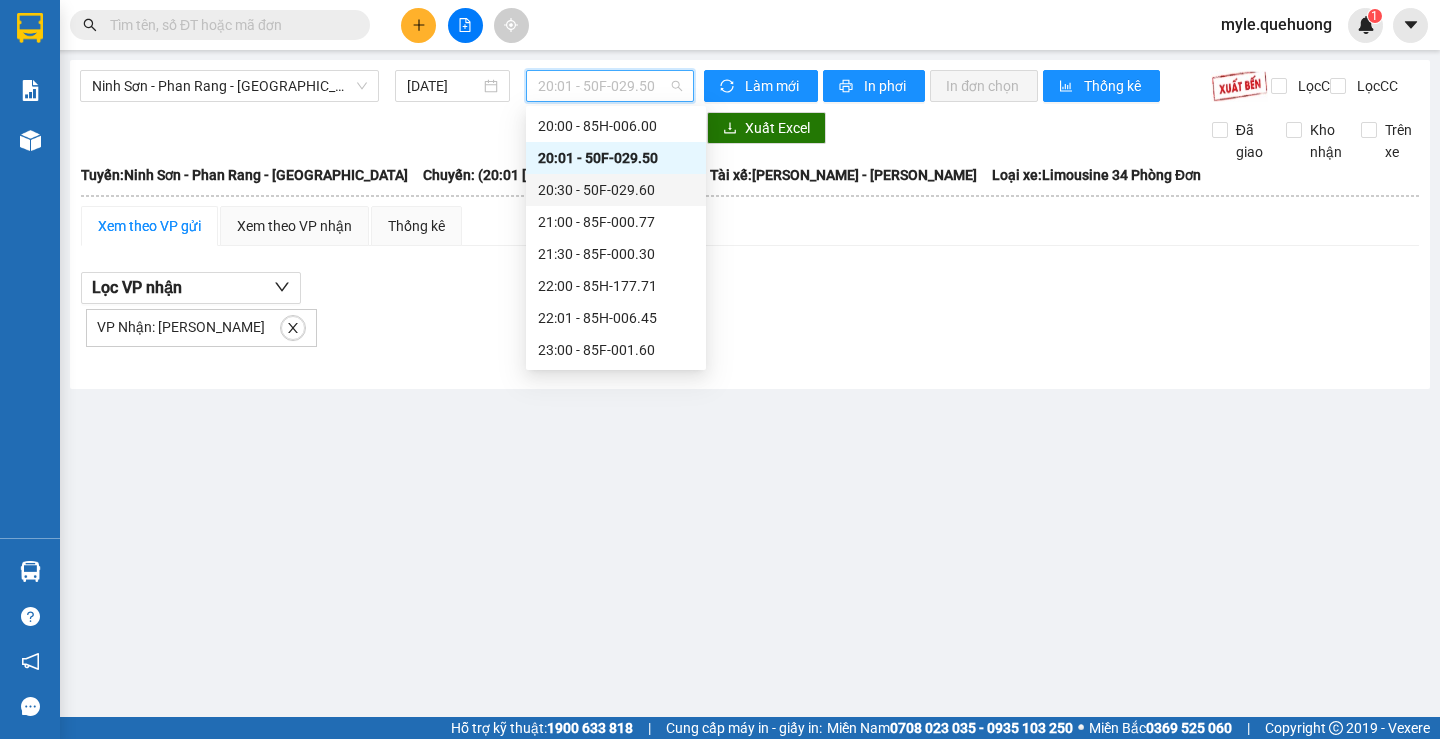 scroll, scrollTop: 156, scrollLeft: 0, axis: vertical 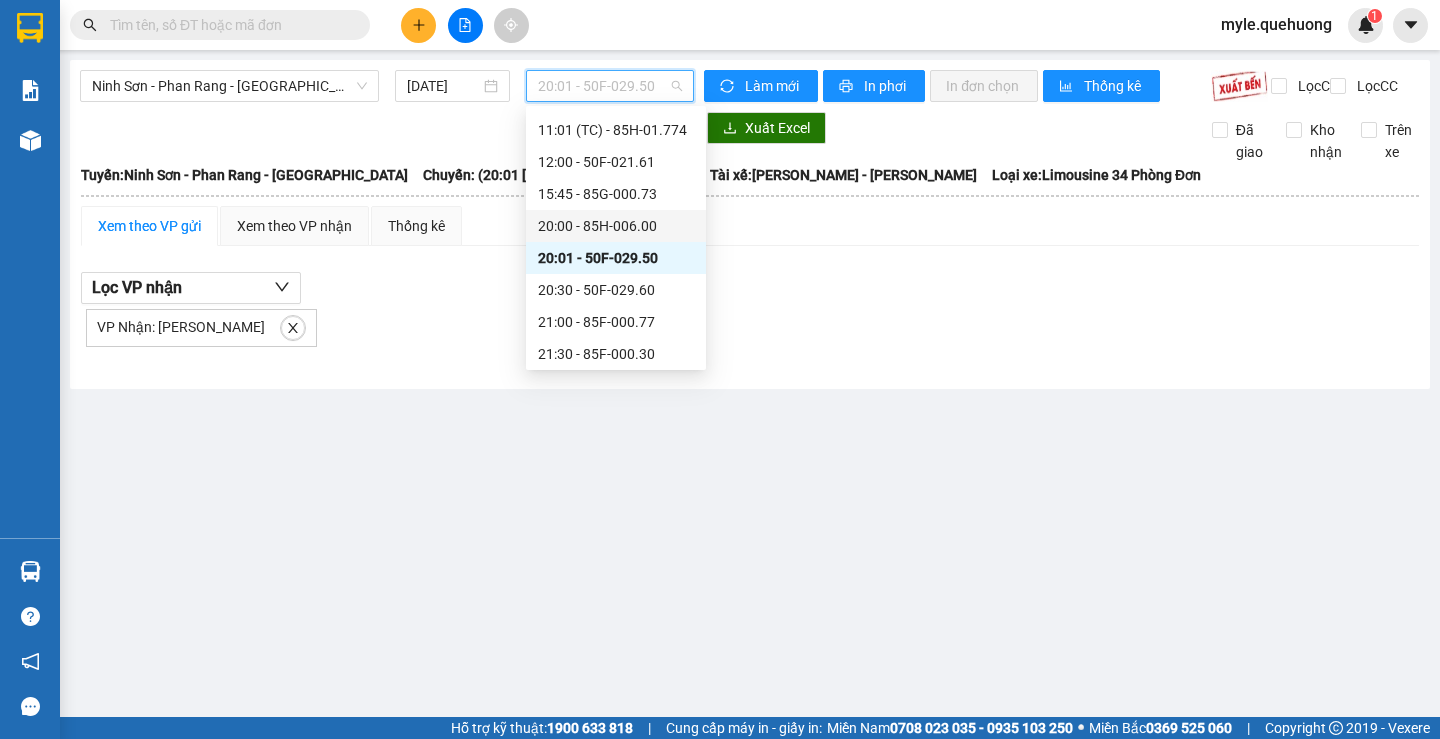click on "20:00     - 85H-006.00" at bounding box center (616, 226) 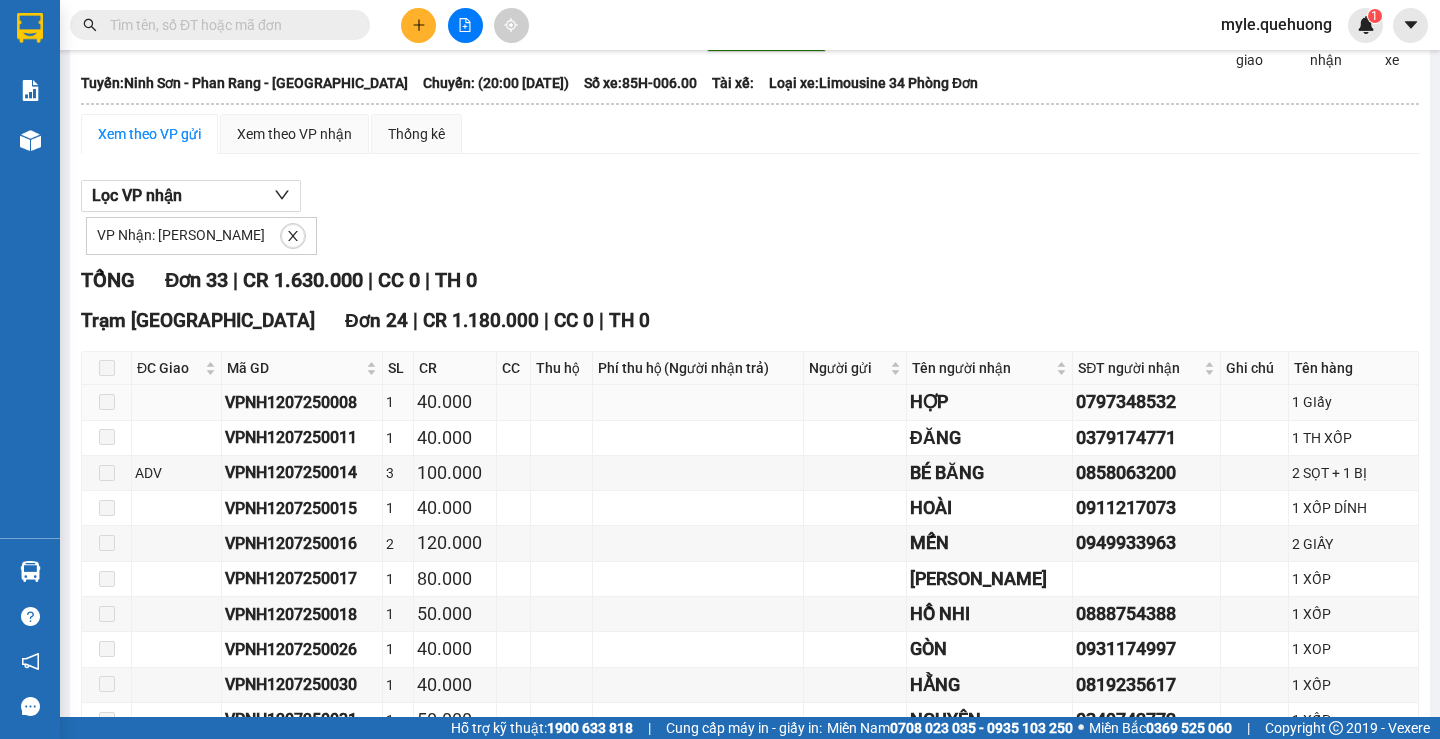 scroll, scrollTop: 0, scrollLeft: 0, axis: both 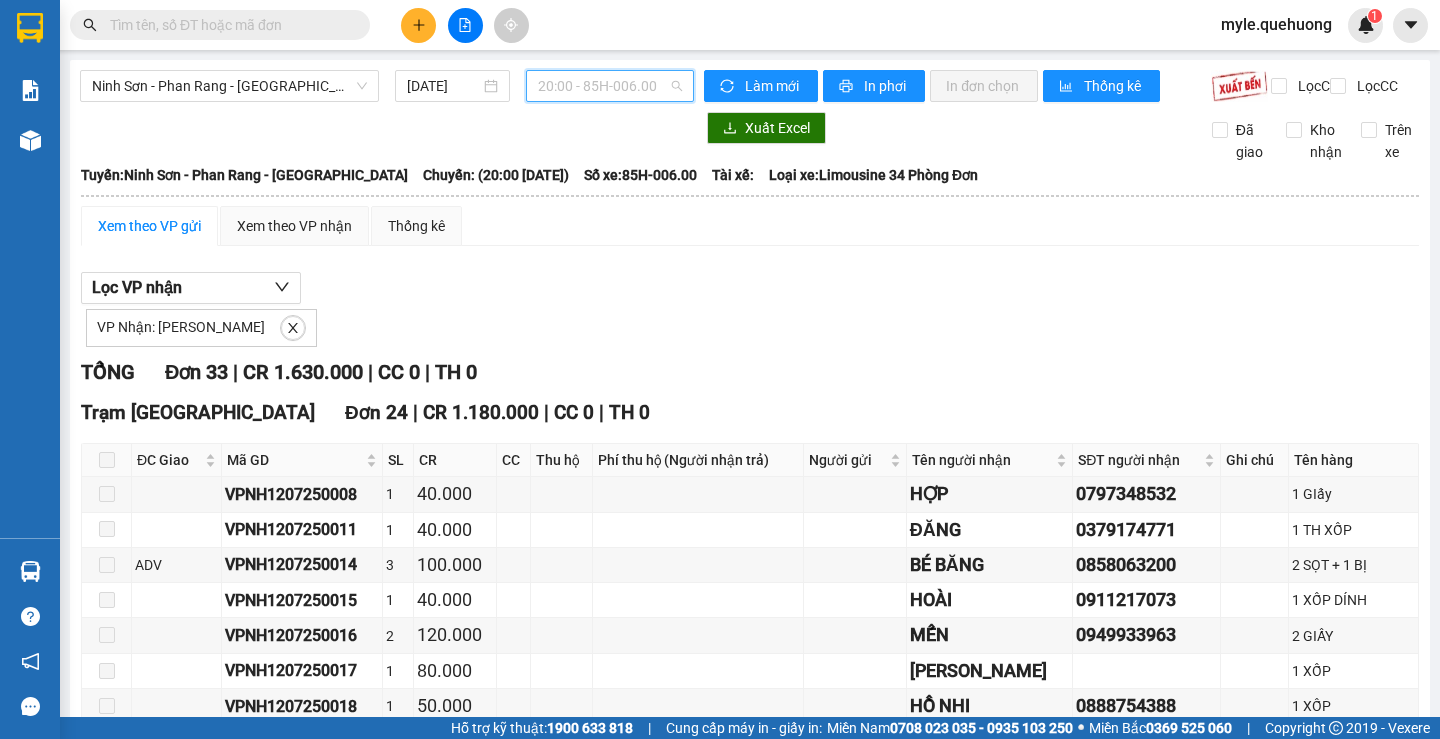 click on "20:00     - 85H-006.00" at bounding box center (610, 86) 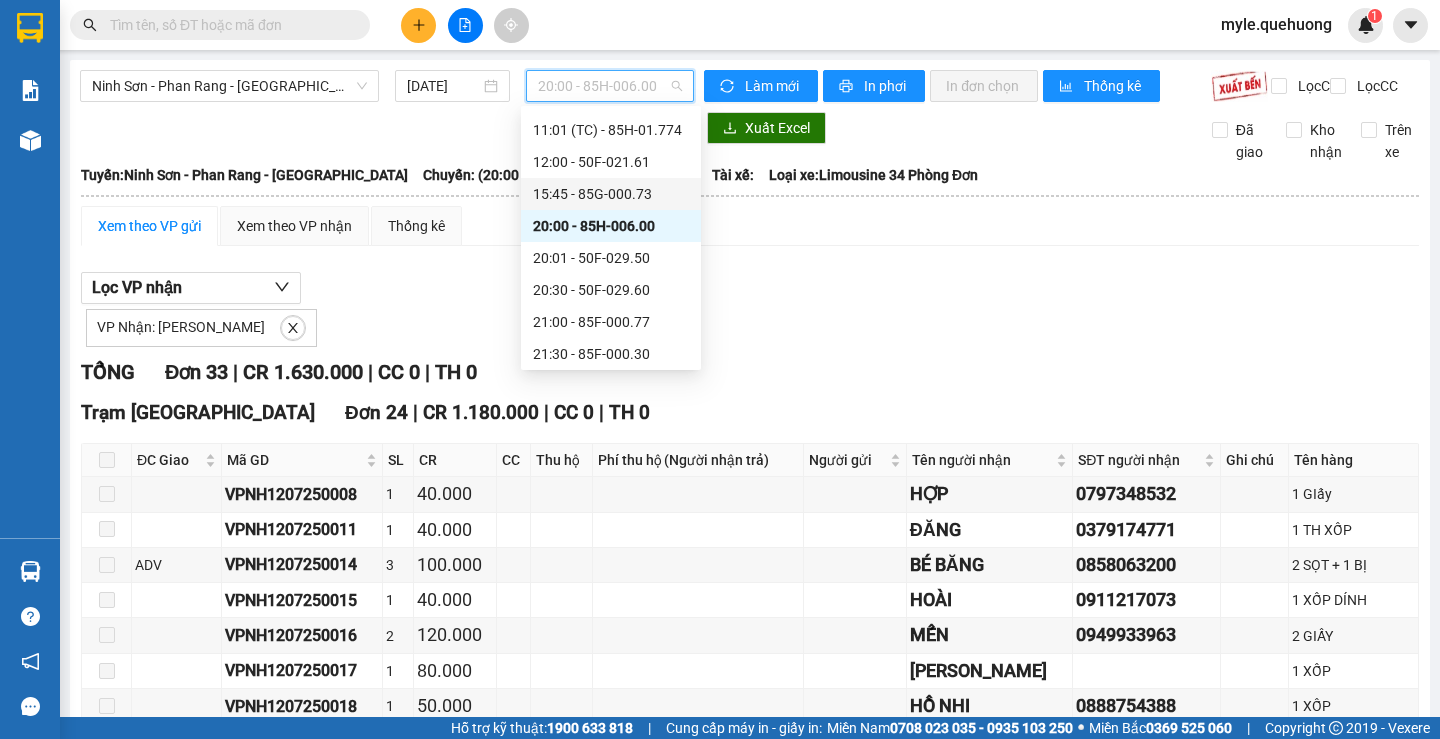 click on "15:45     - 85G-000.73" at bounding box center (611, 194) 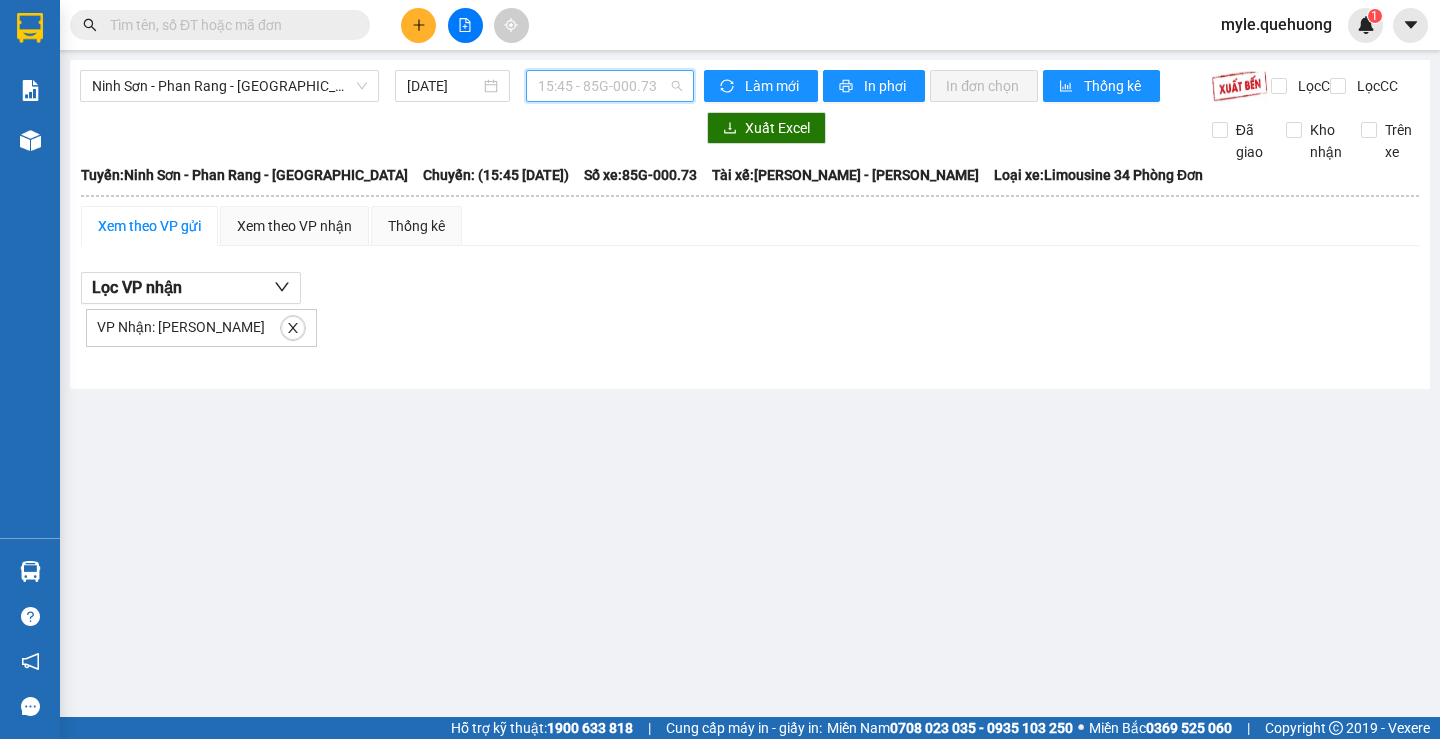 click on "15:45     - 85G-000.73" at bounding box center [610, 86] 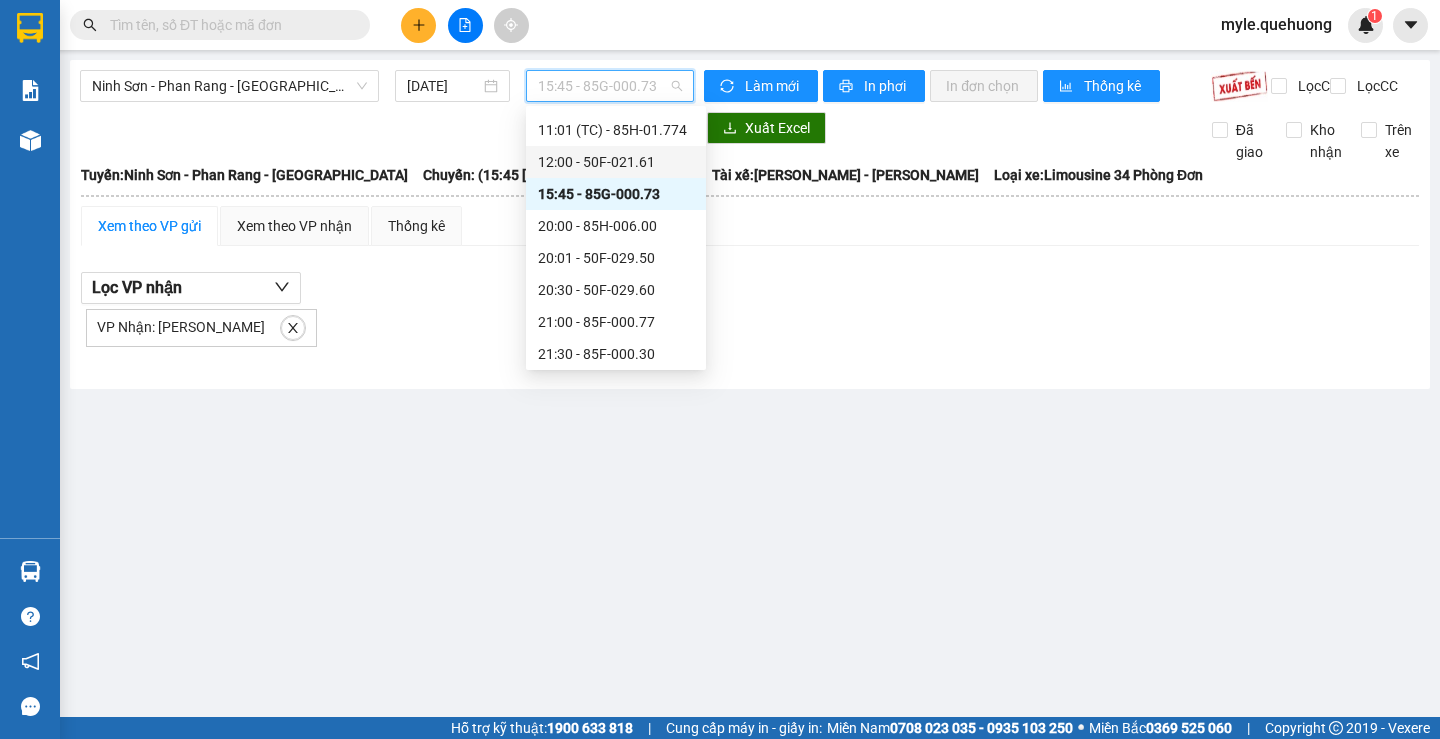 click on "12:00     - 50F-021.61" at bounding box center (616, 162) 